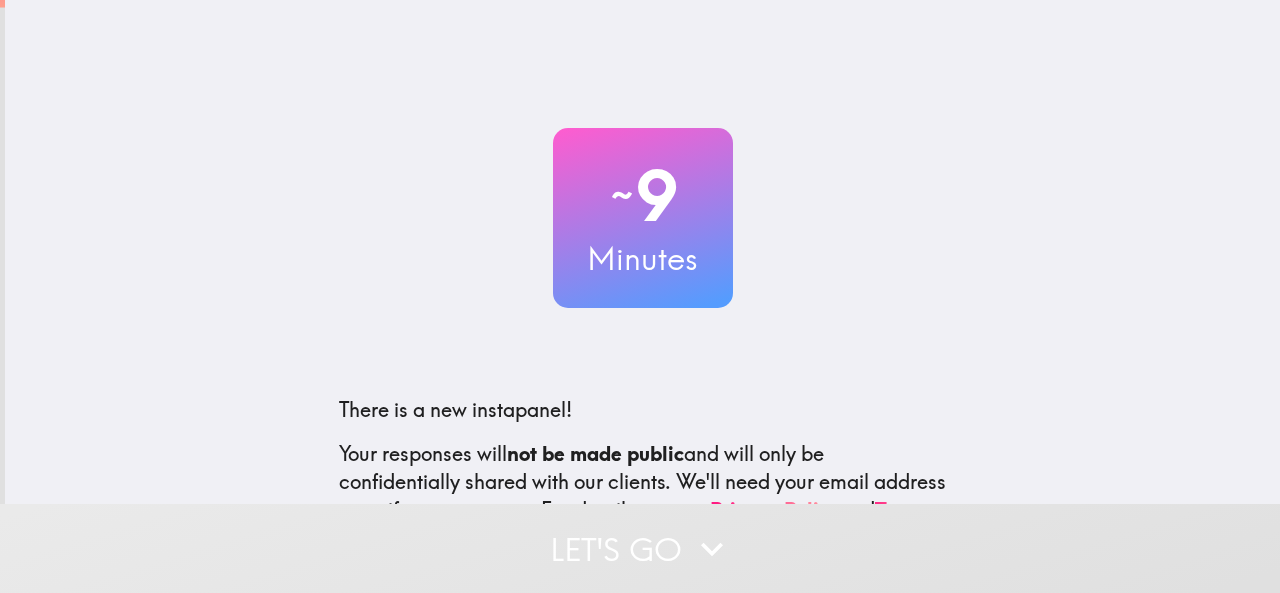 scroll, scrollTop: 0, scrollLeft: 0, axis: both 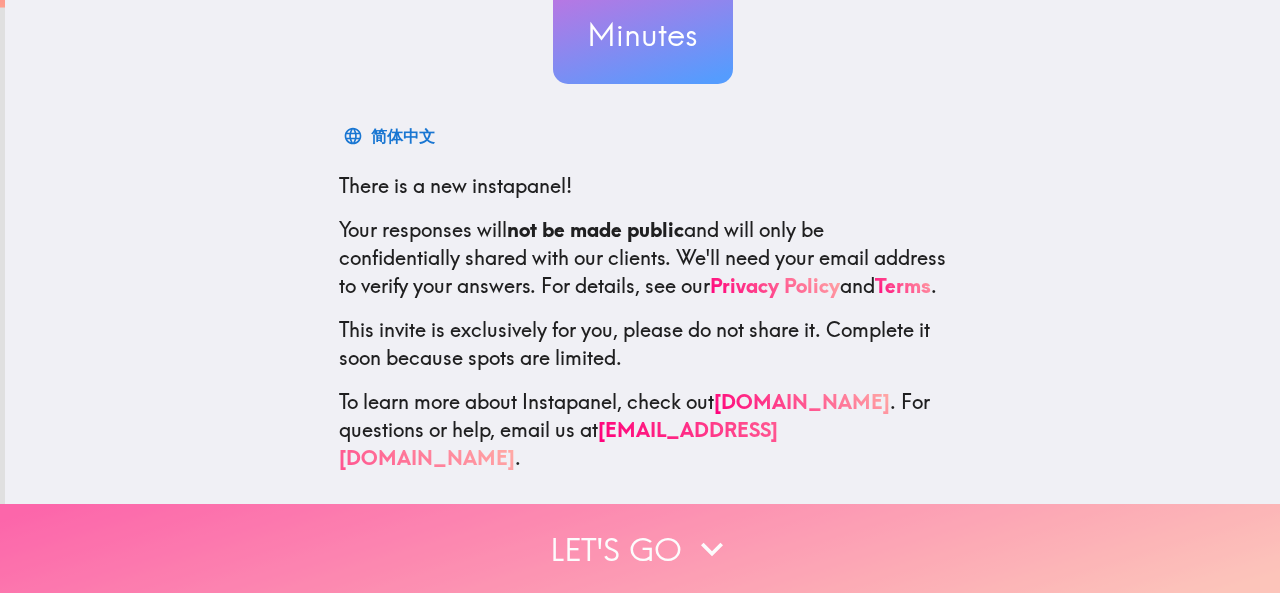 click on "Let's go" at bounding box center (640, 548) 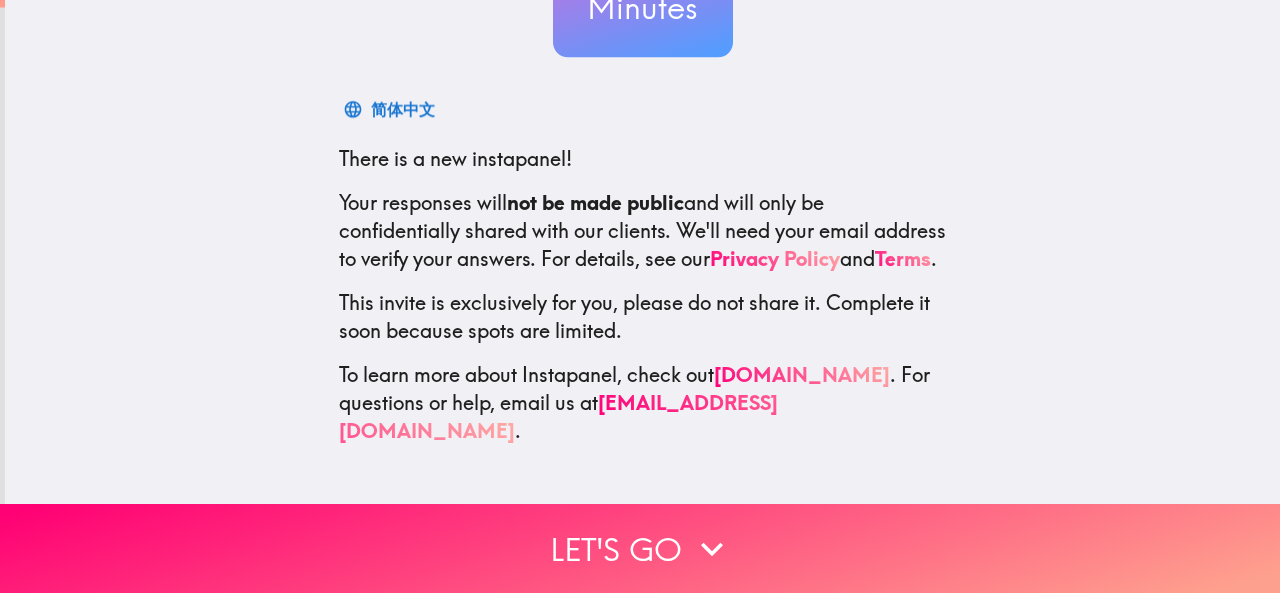 scroll, scrollTop: 0, scrollLeft: 0, axis: both 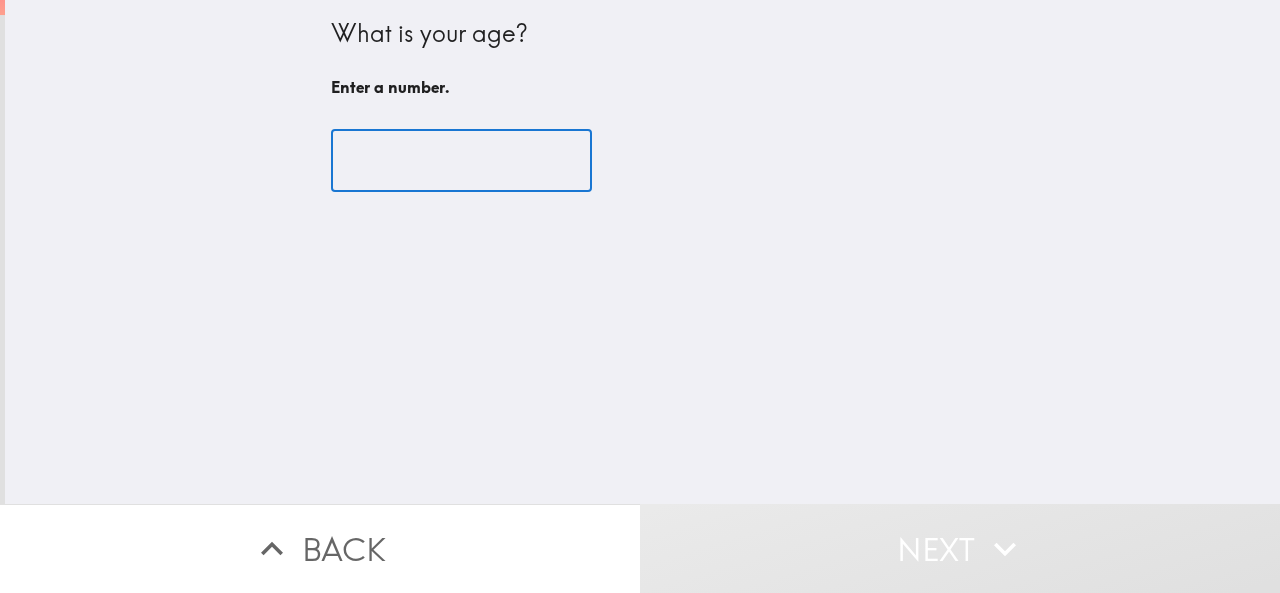 click at bounding box center [461, 161] 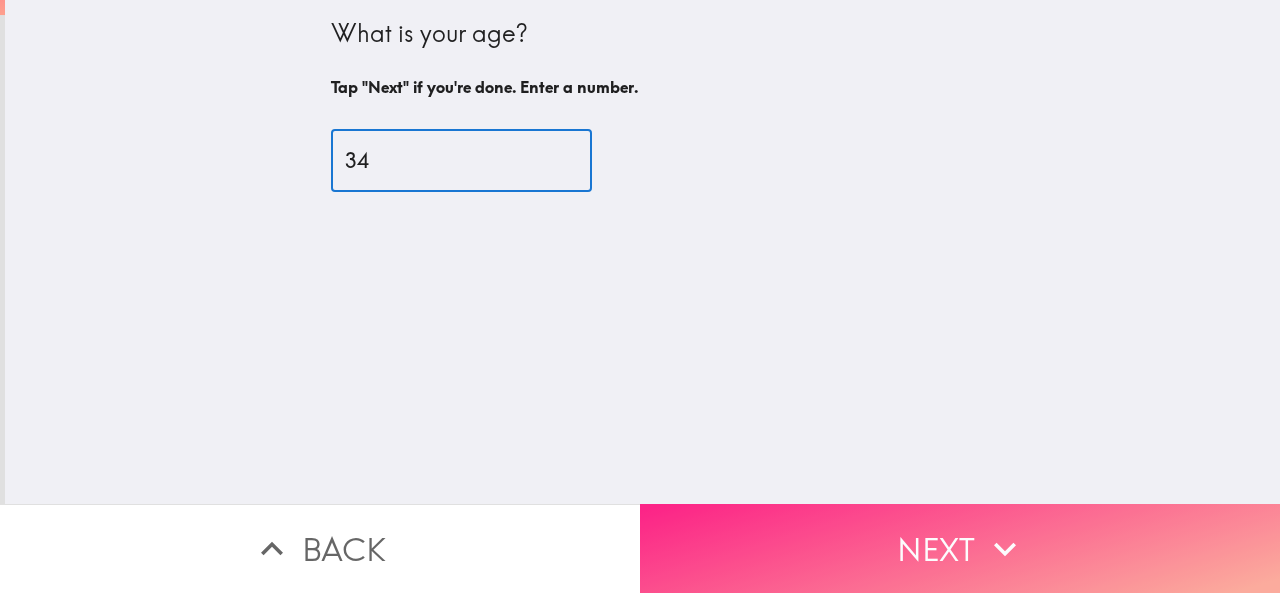 type on "34" 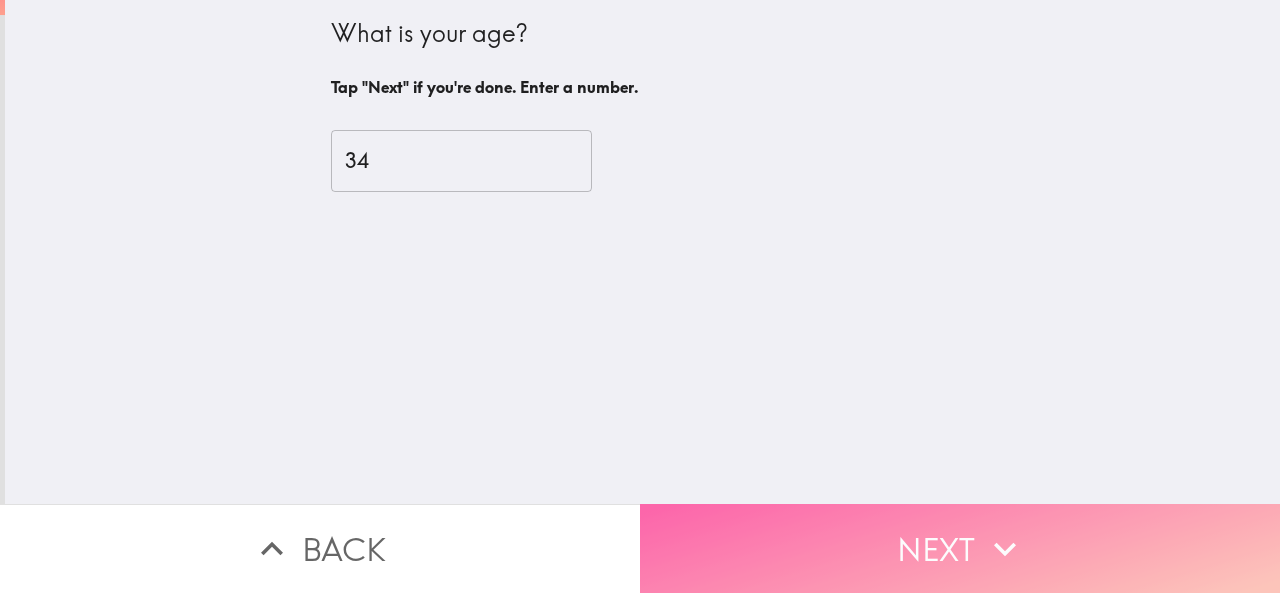 click on "Next" at bounding box center [960, 548] 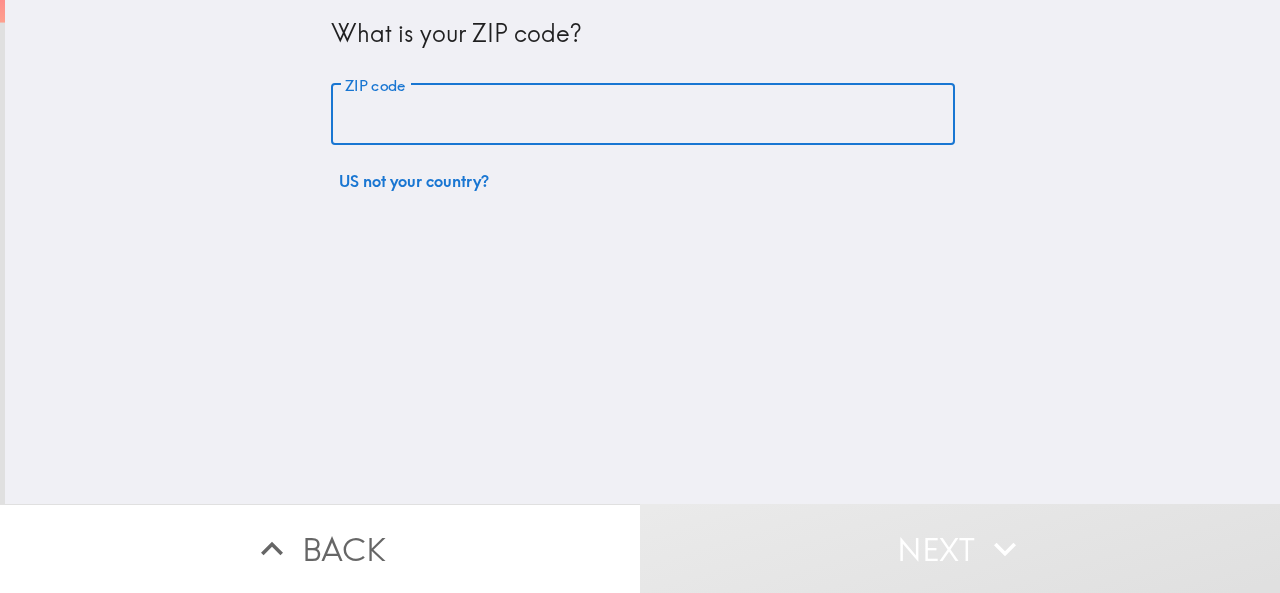 click on "ZIP code" at bounding box center [643, 115] 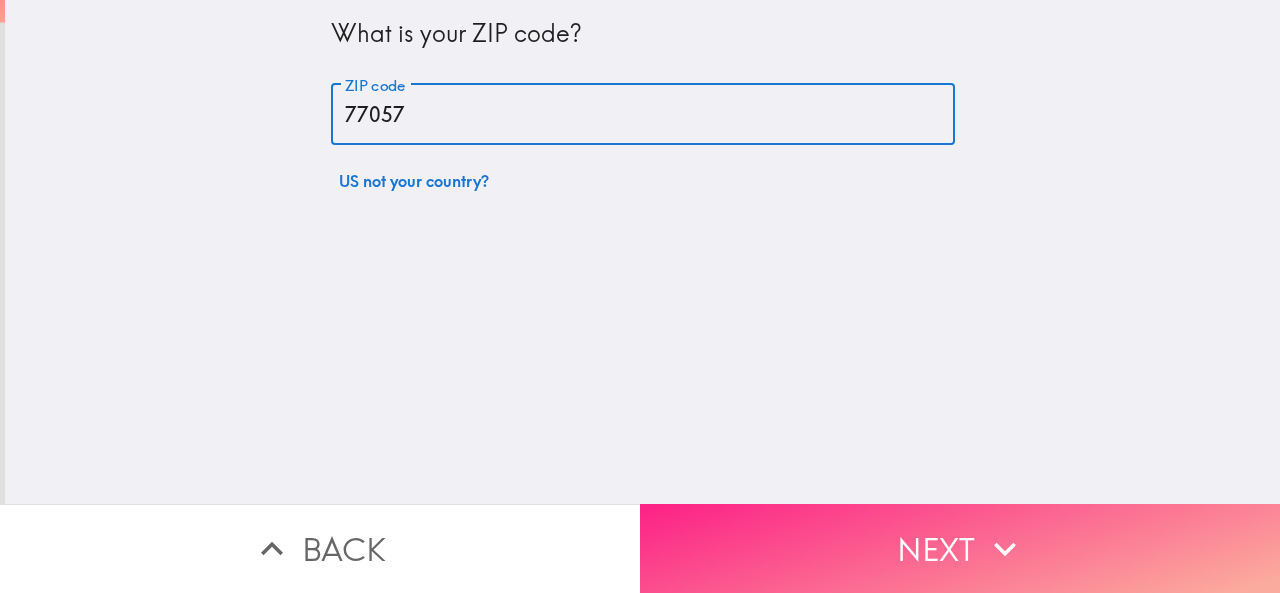 type on "77057" 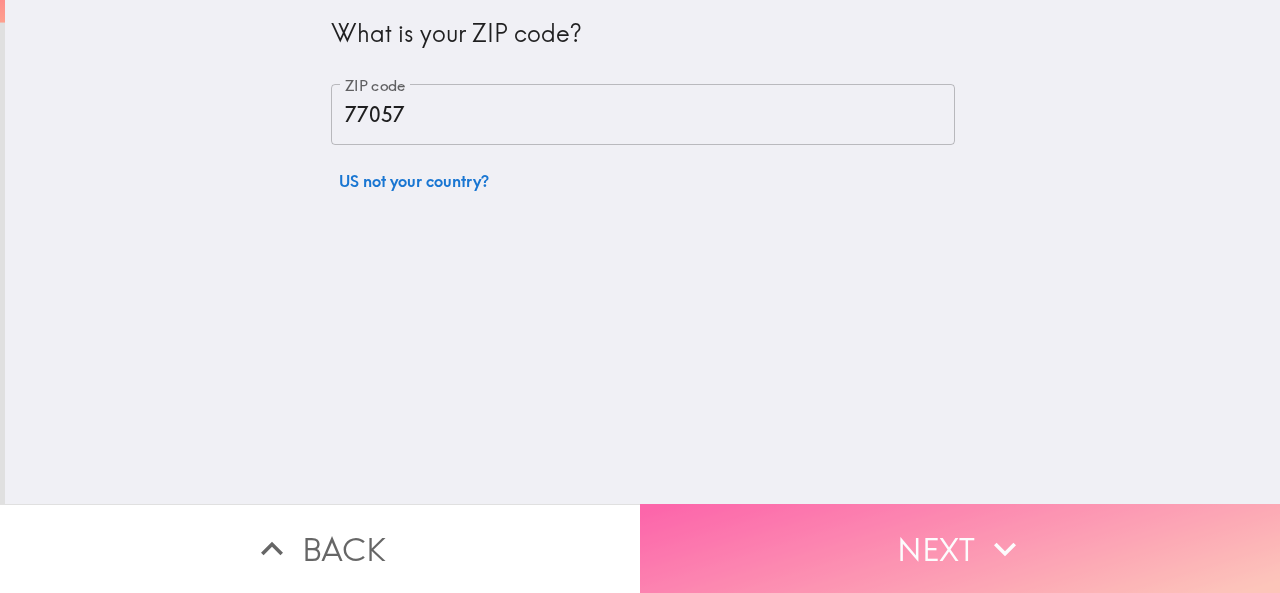 click on "Next" at bounding box center (960, 548) 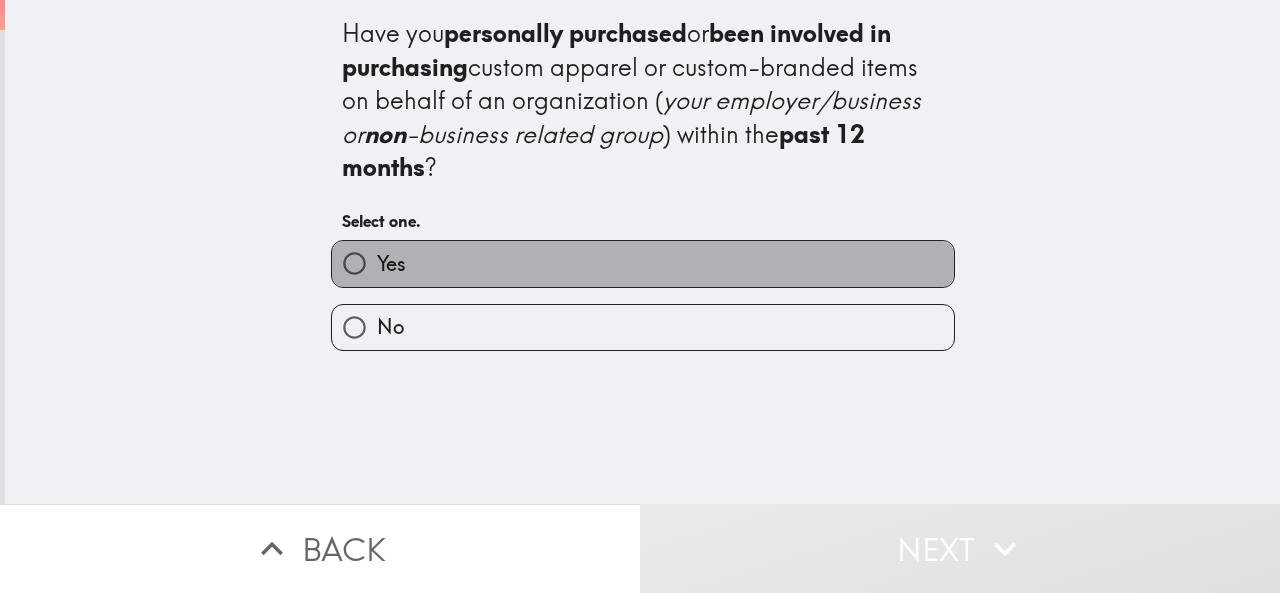 click on "Yes" at bounding box center (643, 263) 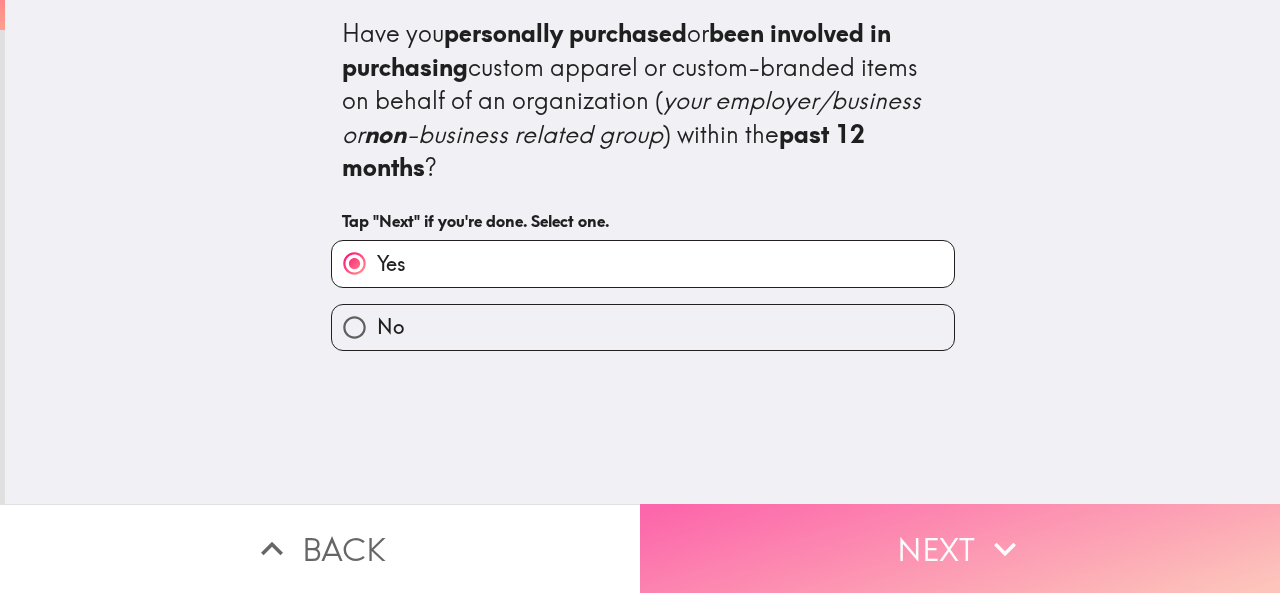 click on "Next" at bounding box center [960, 548] 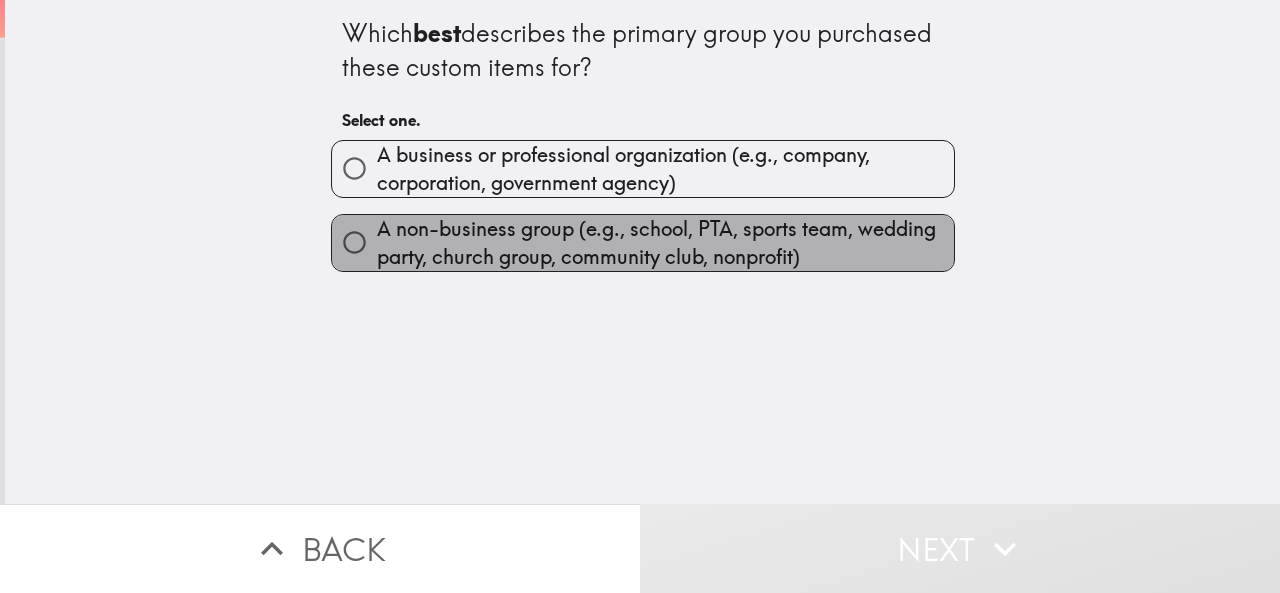 click on "A non-business group (e.g., school, PTA, sports team, wedding party, church group, community club, nonprofit)" at bounding box center [665, 243] 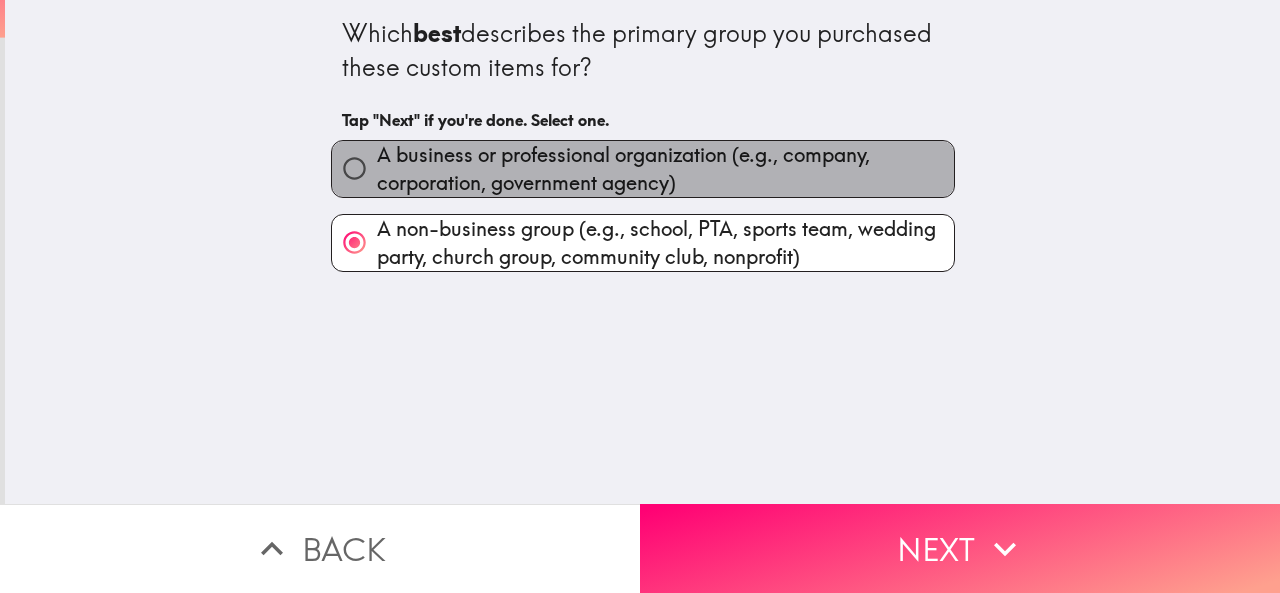 click on "A business or professional organization (e.g., company, corporation, government agency)" at bounding box center [665, 169] 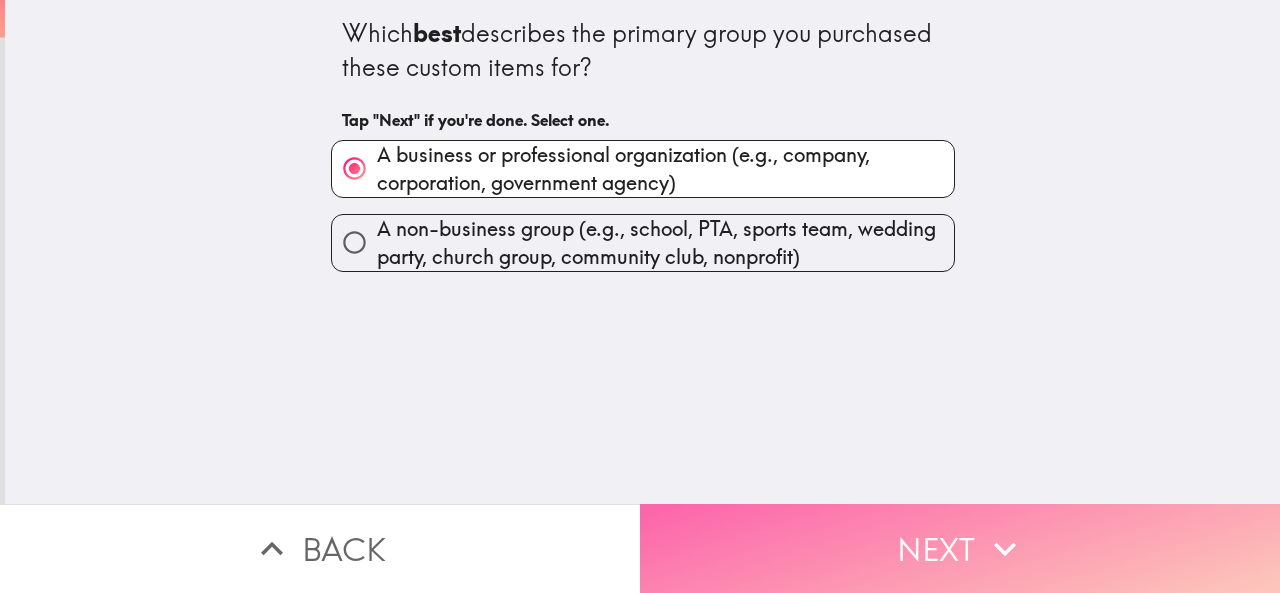 click on "Next" at bounding box center [960, 548] 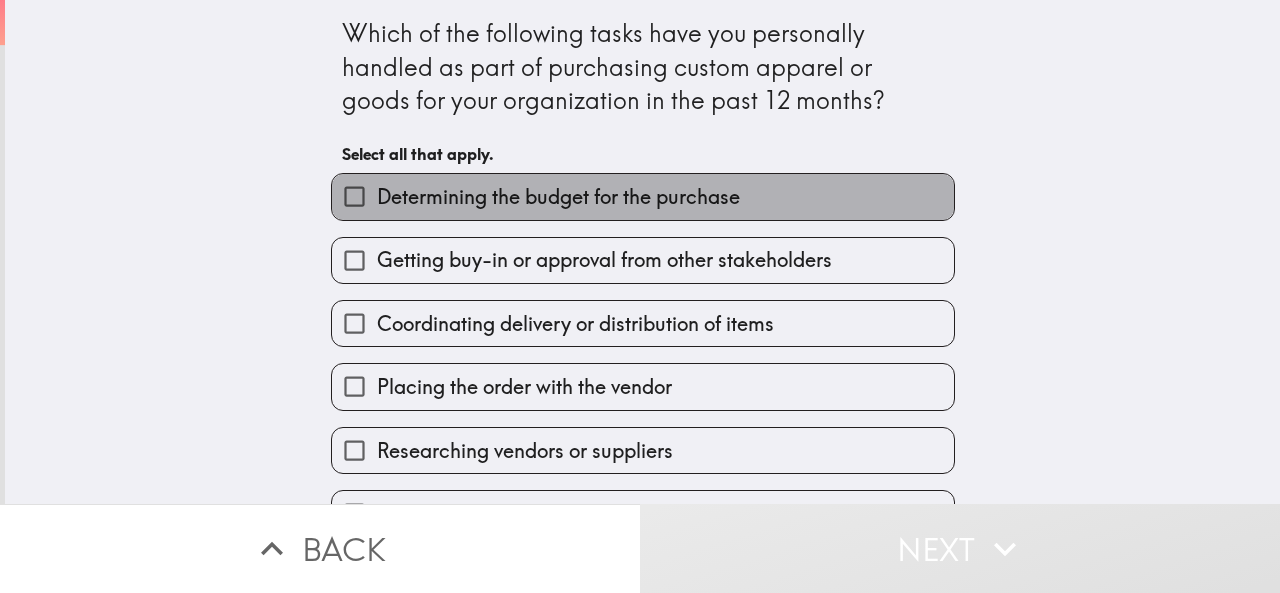 click on "Determining the budget for the purchase" at bounding box center [558, 197] 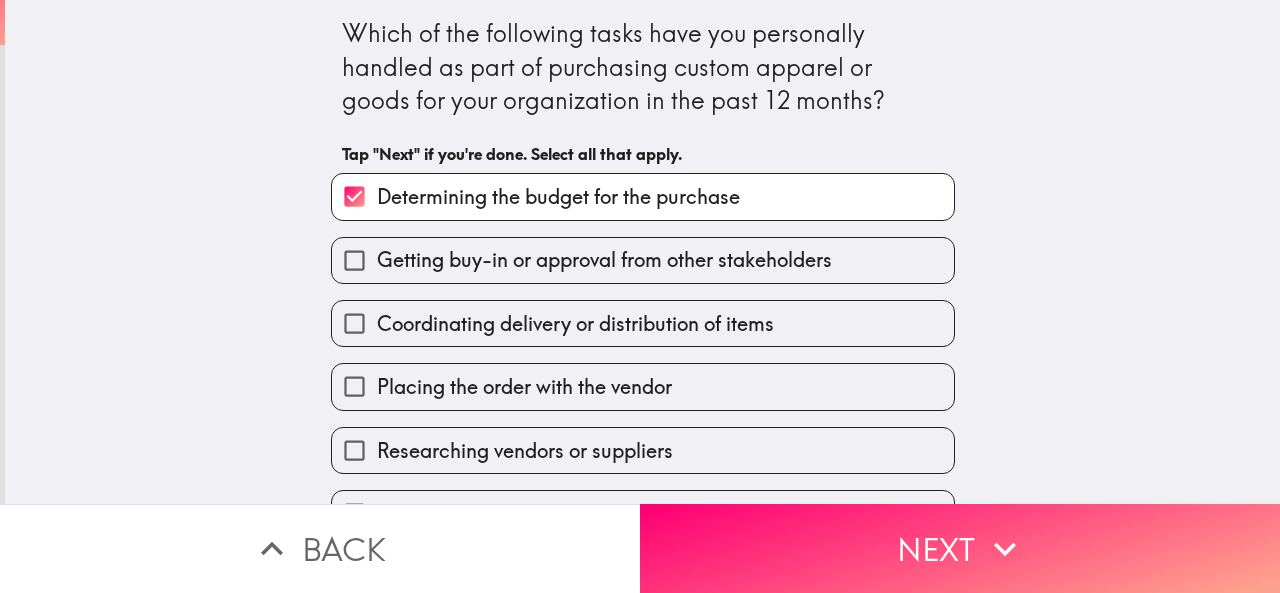 click on "Getting buy-in or approval from other stakeholders" at bounding box center [604, 260] 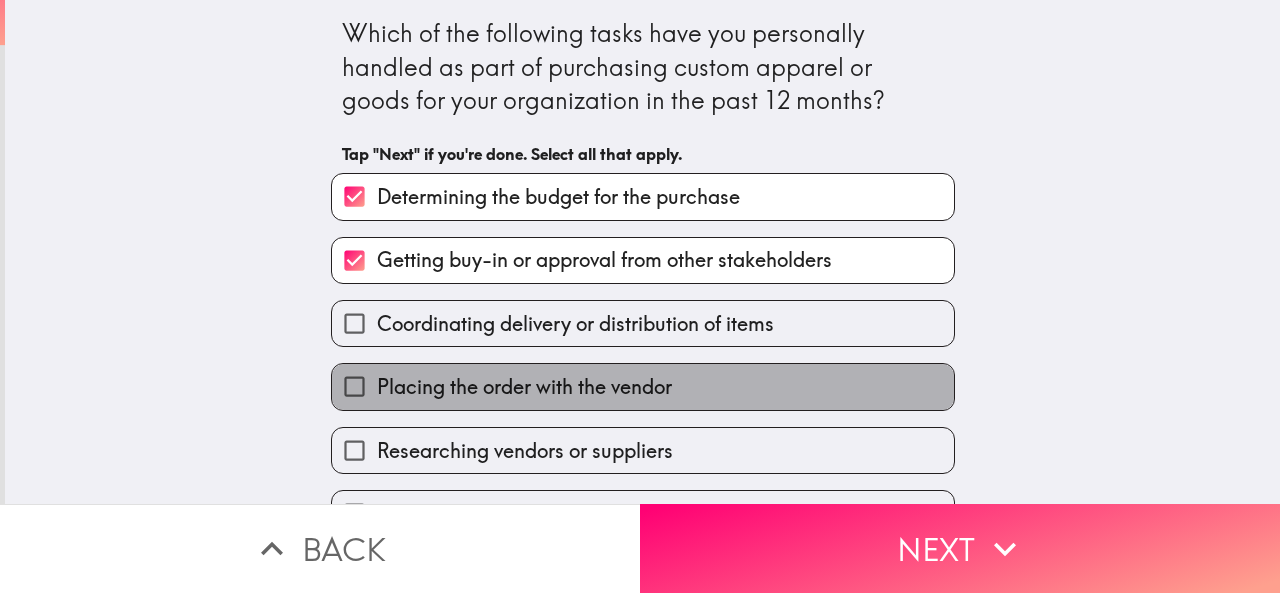 click on "Placing the order with the vendor" at bounding box center (524, 387) 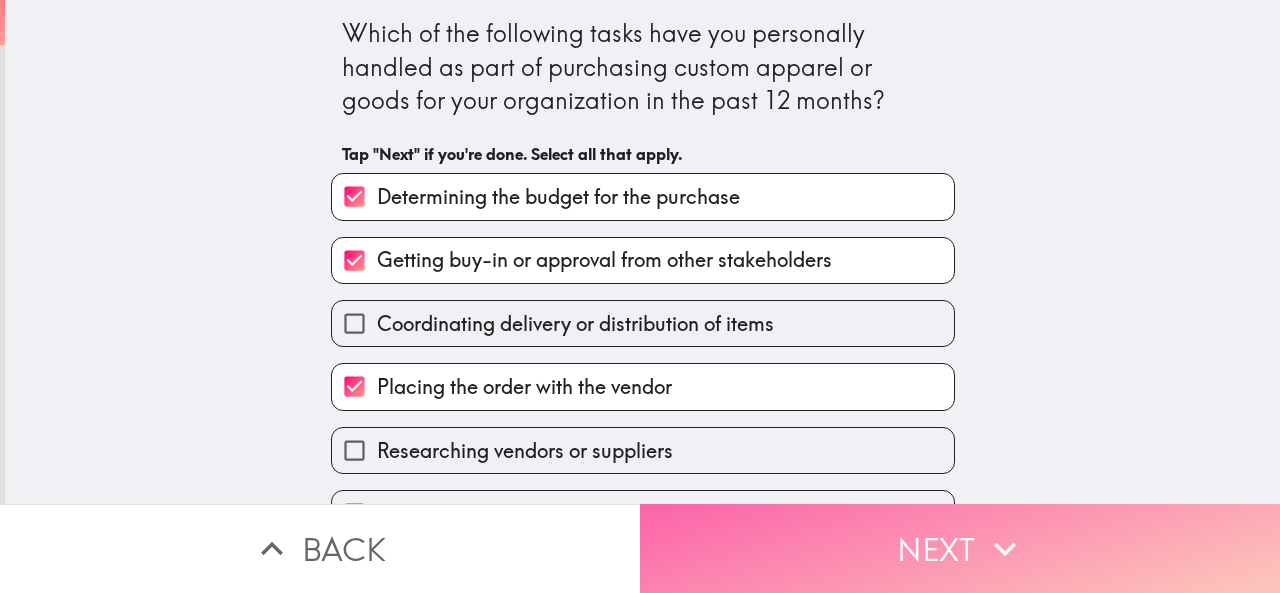 click on "Next" at bounding box center (960, 548) 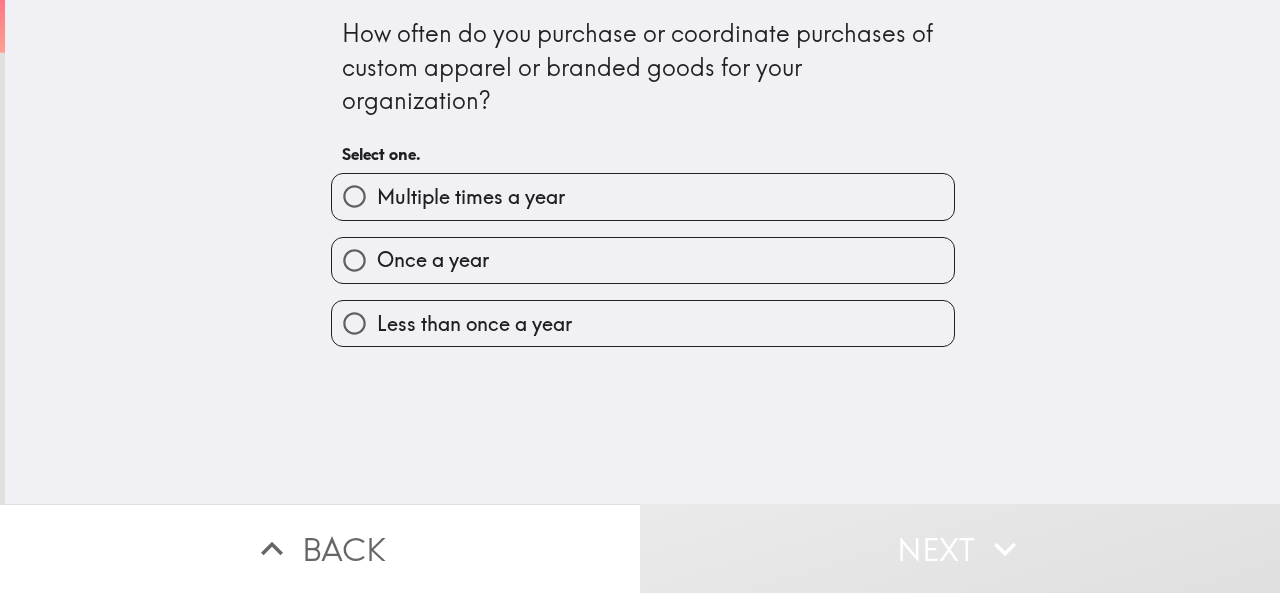 click on "Multiple times a year" at bounding box center [643, 196] 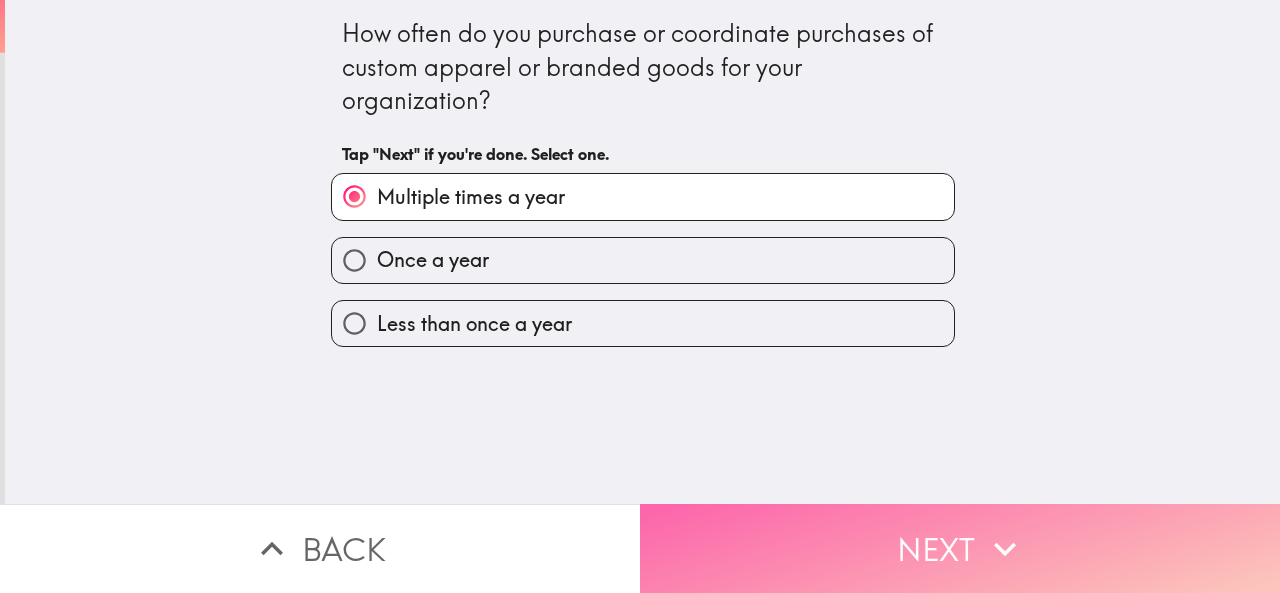 click on "Next" at bounding box center [960, 548] 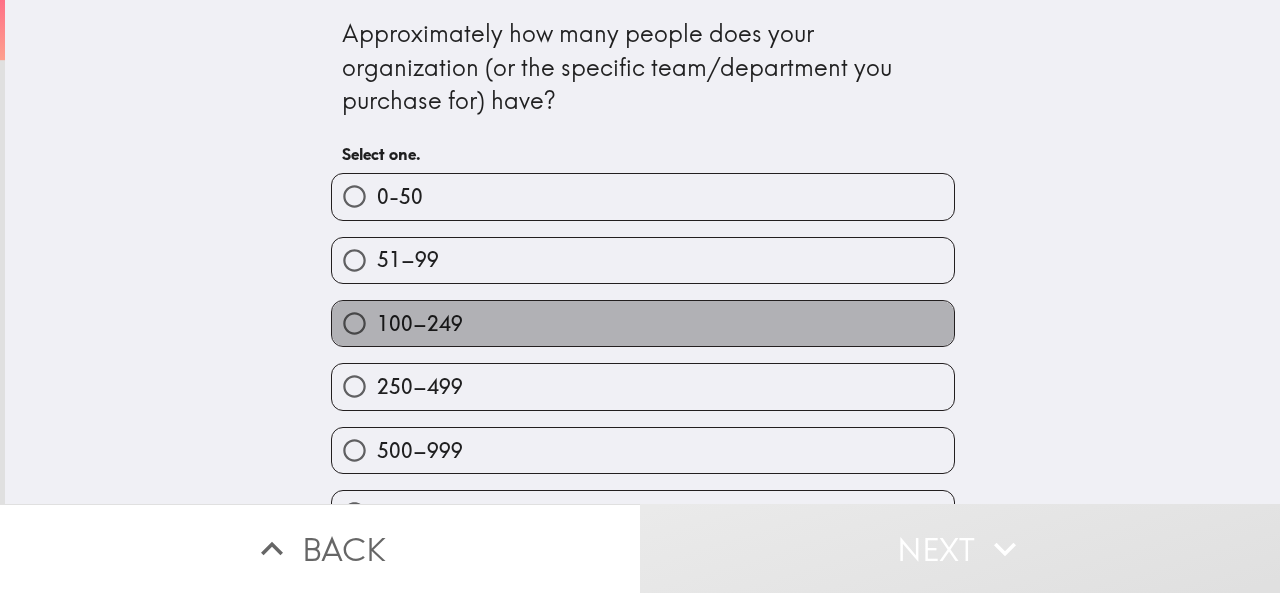 click on "100–249" at bounding box center (643, 323) 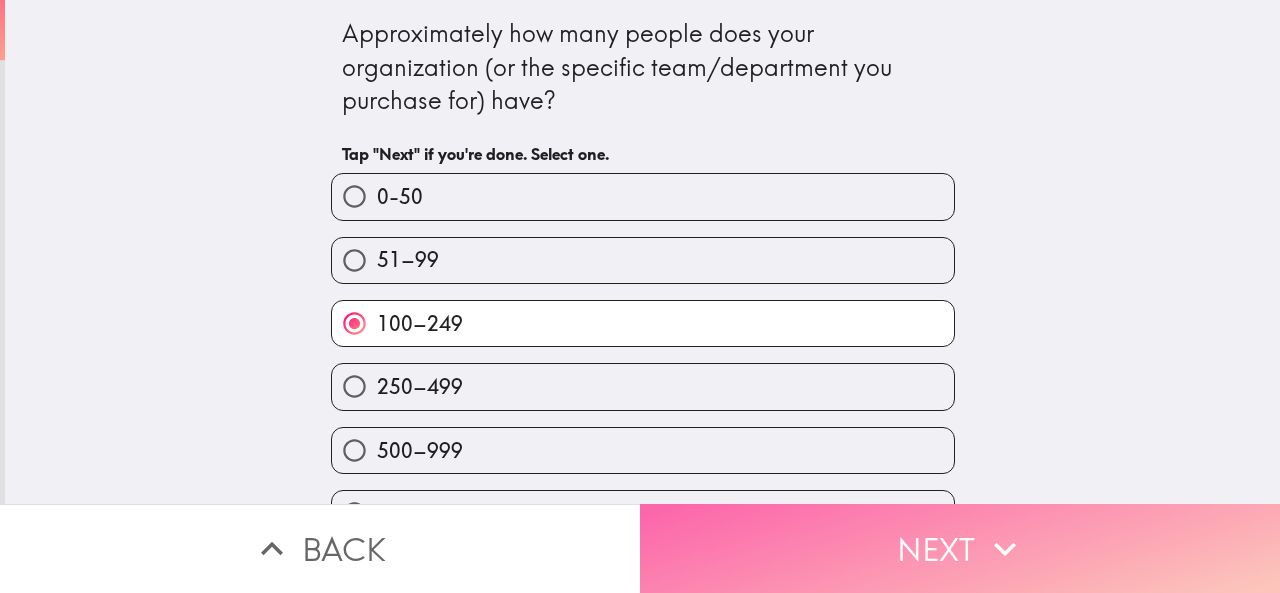 click on "Next" at bounding box center [960, 548] 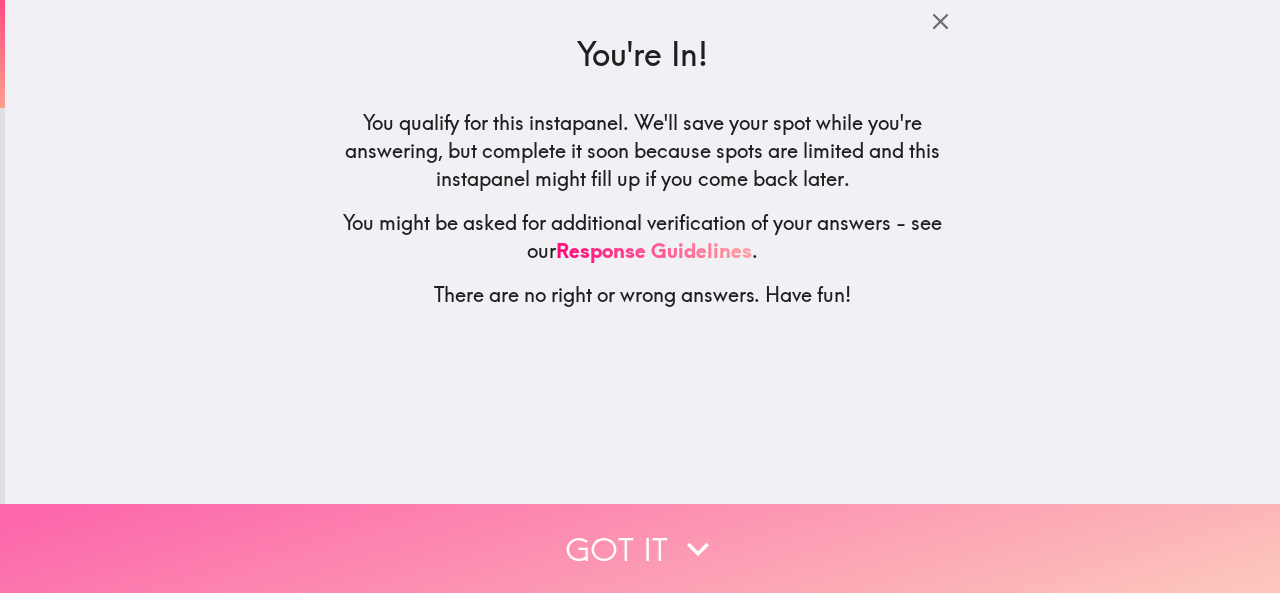 click on "Got it" at bounding box center [640, 548] 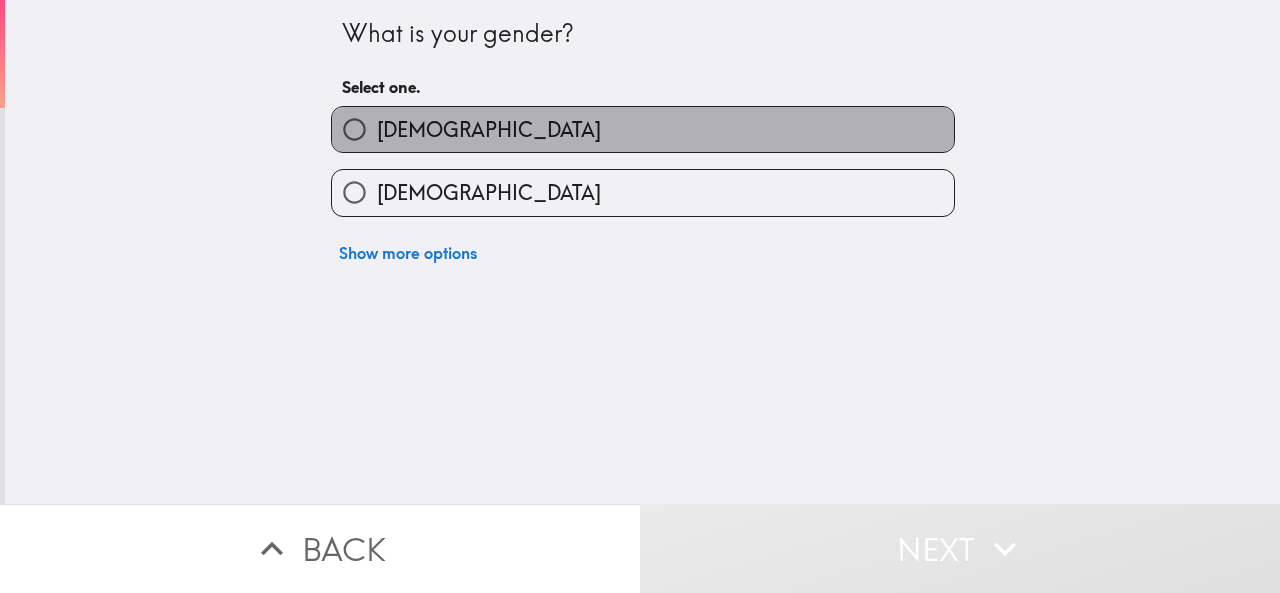 click on "[DEMOGRAPHIC_DATA]" at bounding box center [643, 129] 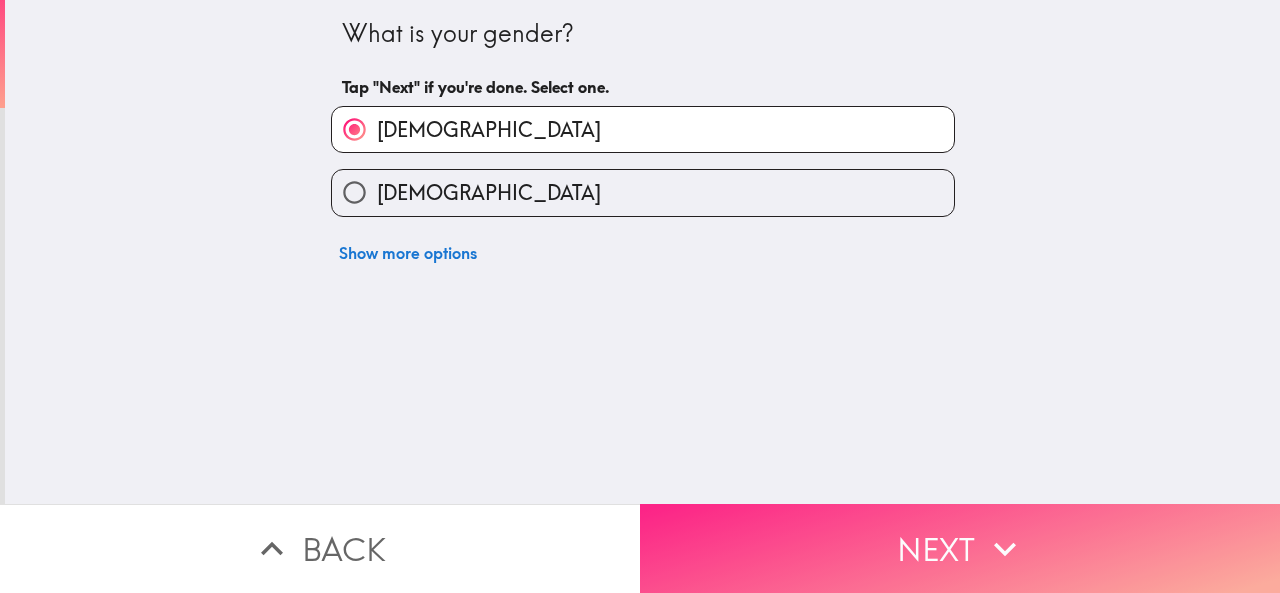 click on "Next" at bounding box center [960, 548] 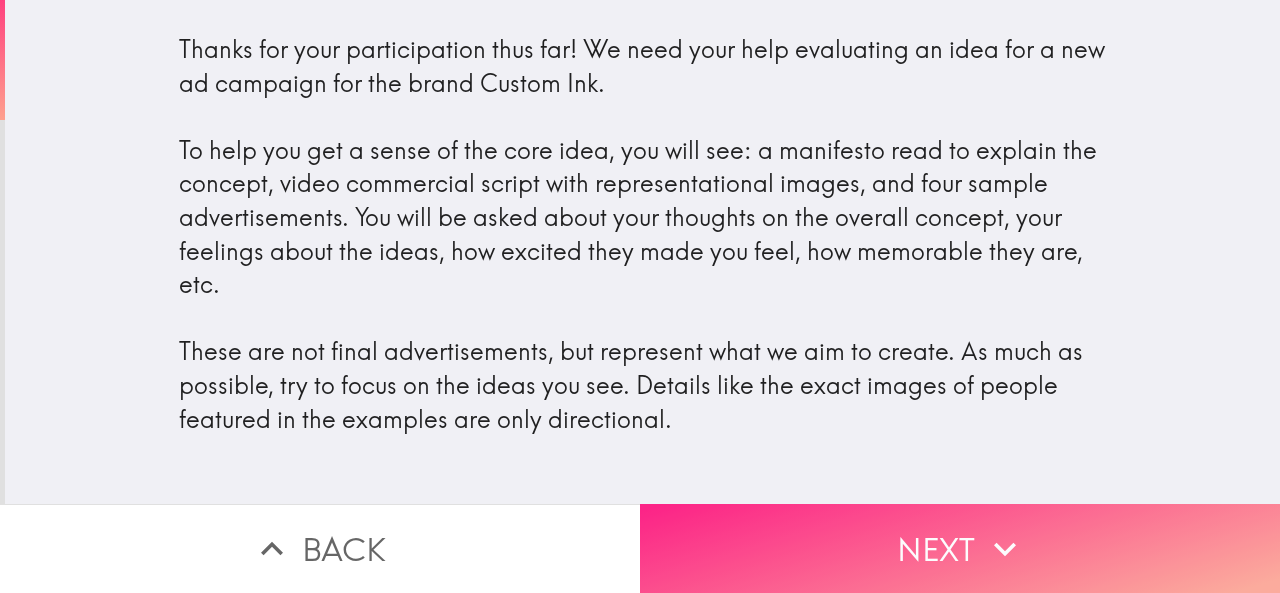 click on "Next" at bounding box center [960, 548] 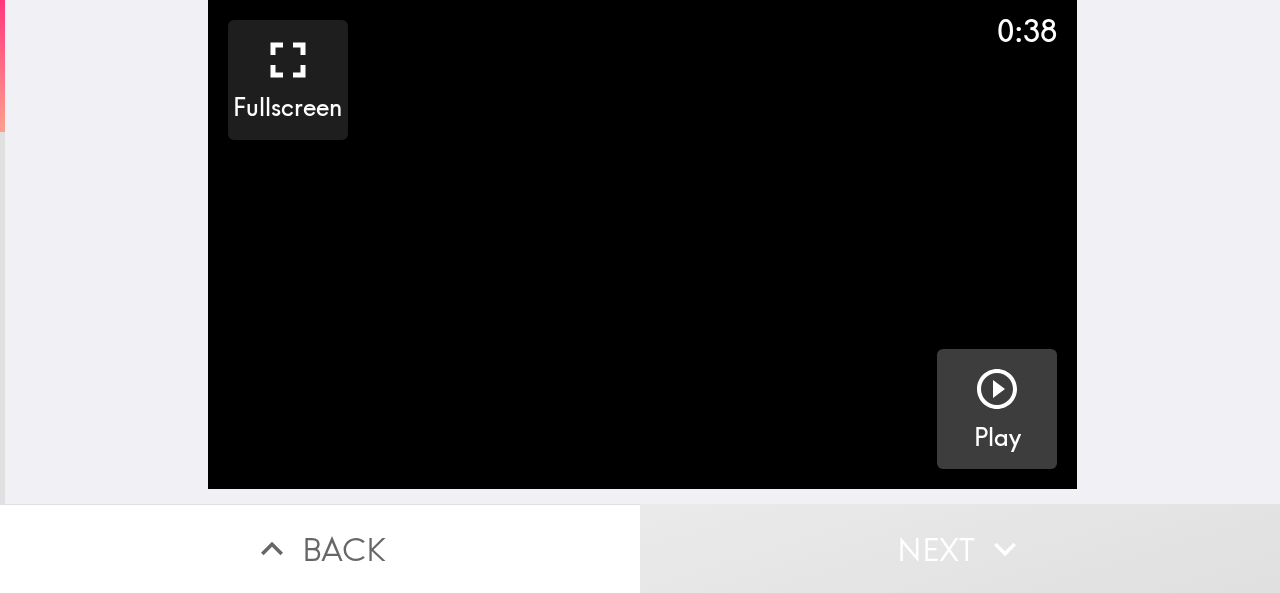 click 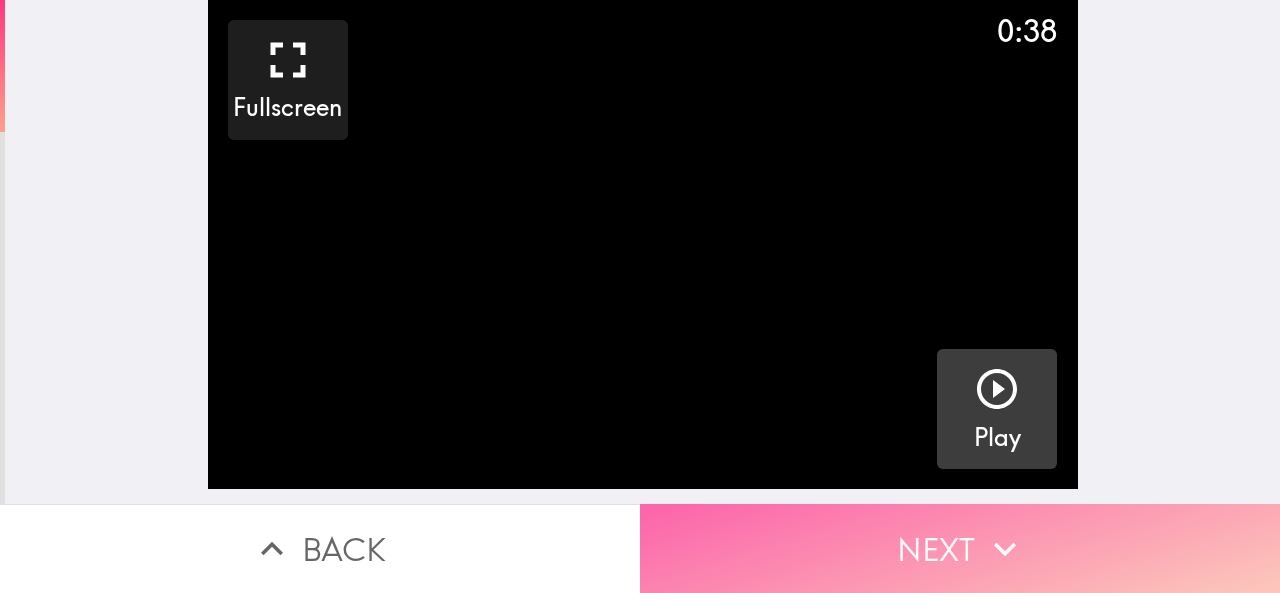 click on "Next" at bounding box center (960, 548) 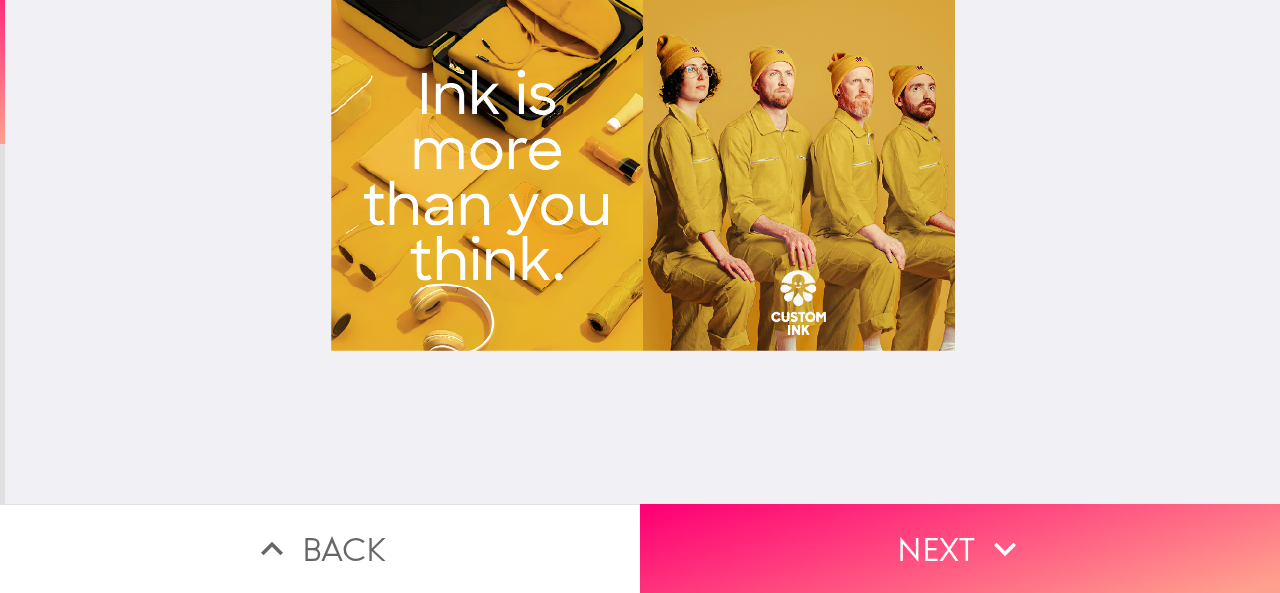 click at bounding box center [643, 252] 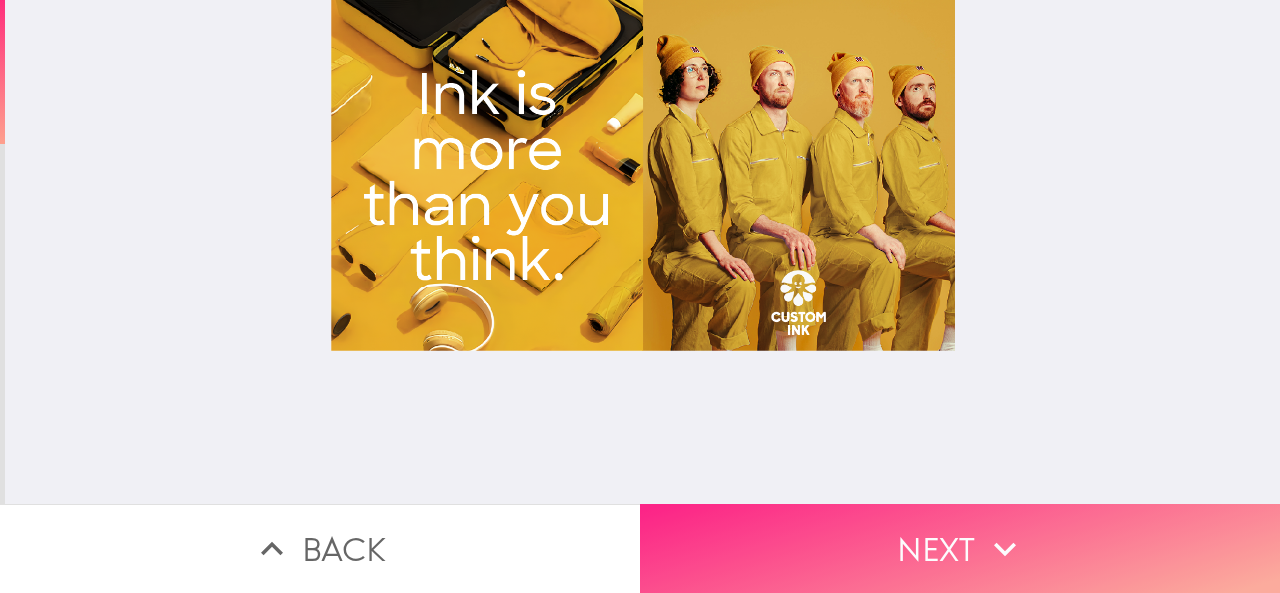 click on "Next" at bounding box center (960, 548) 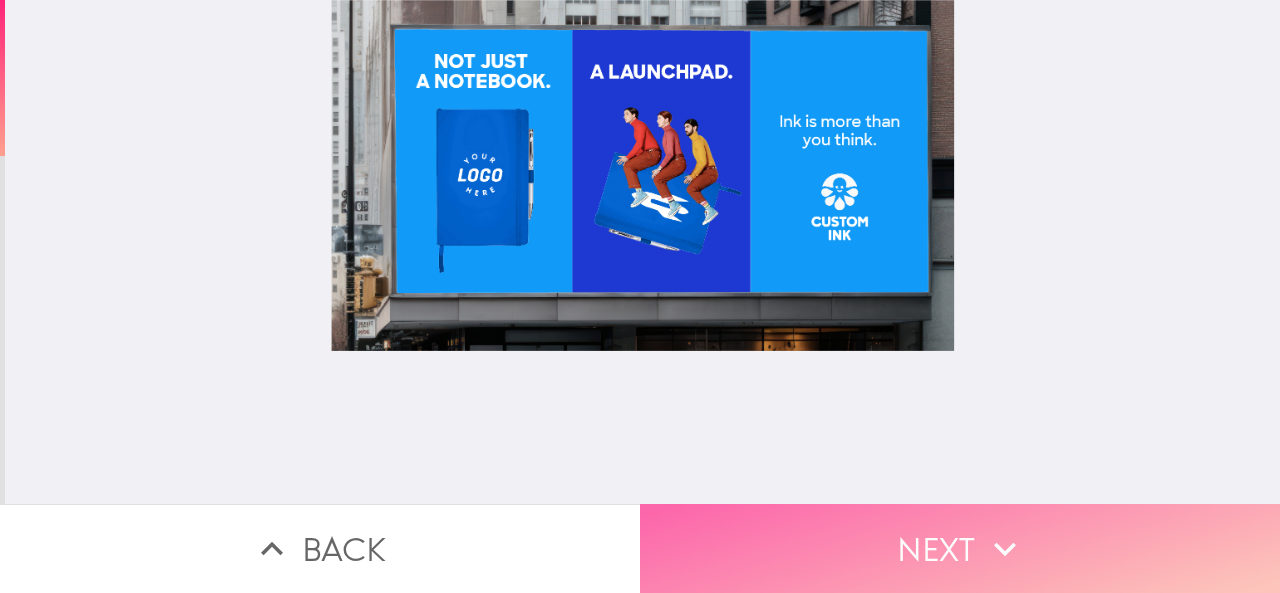 click on "Next" at bounding box center (960, 548) 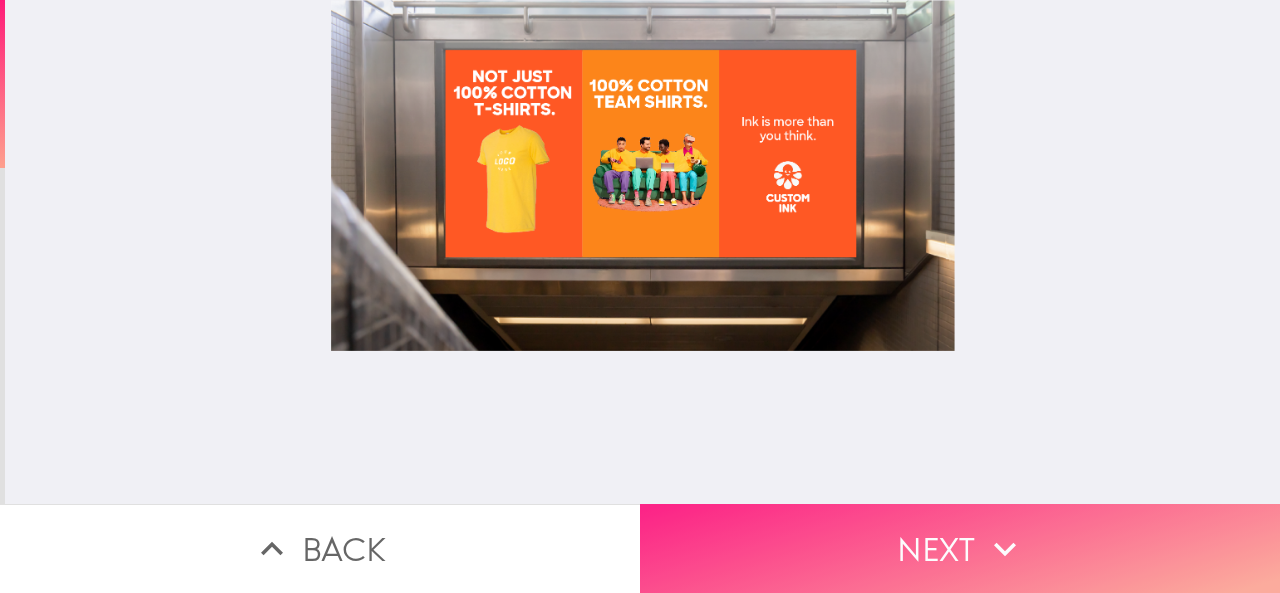 click on "Next" at bounding box center (960, 548) 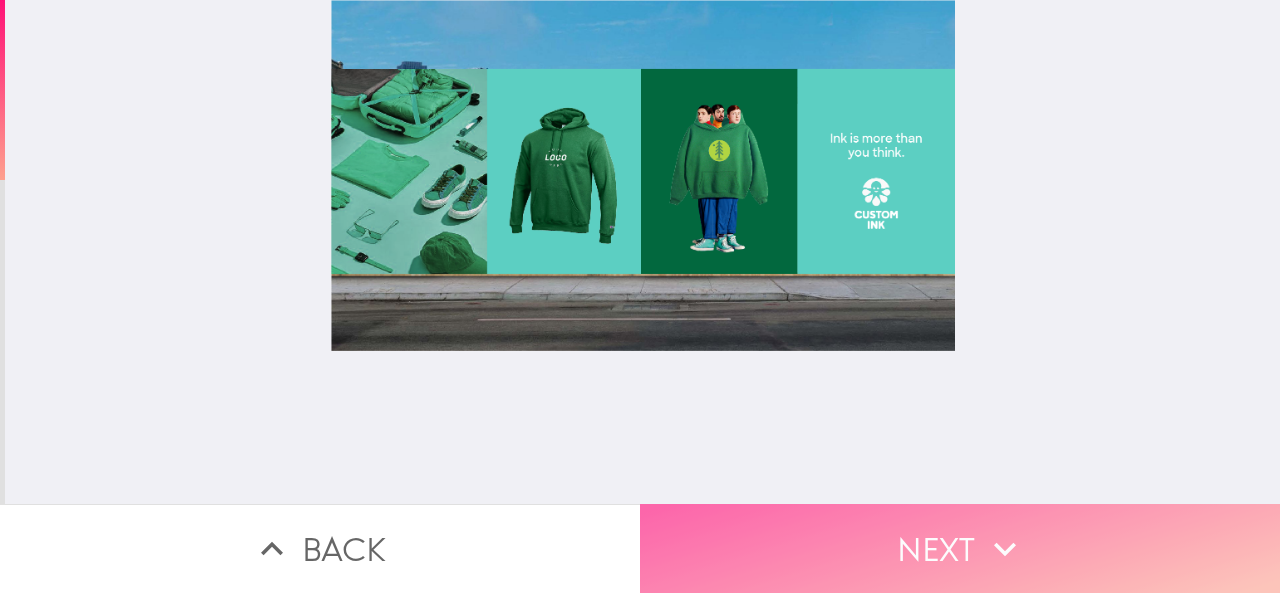 click on "Next" at bounding box center [960, 548] 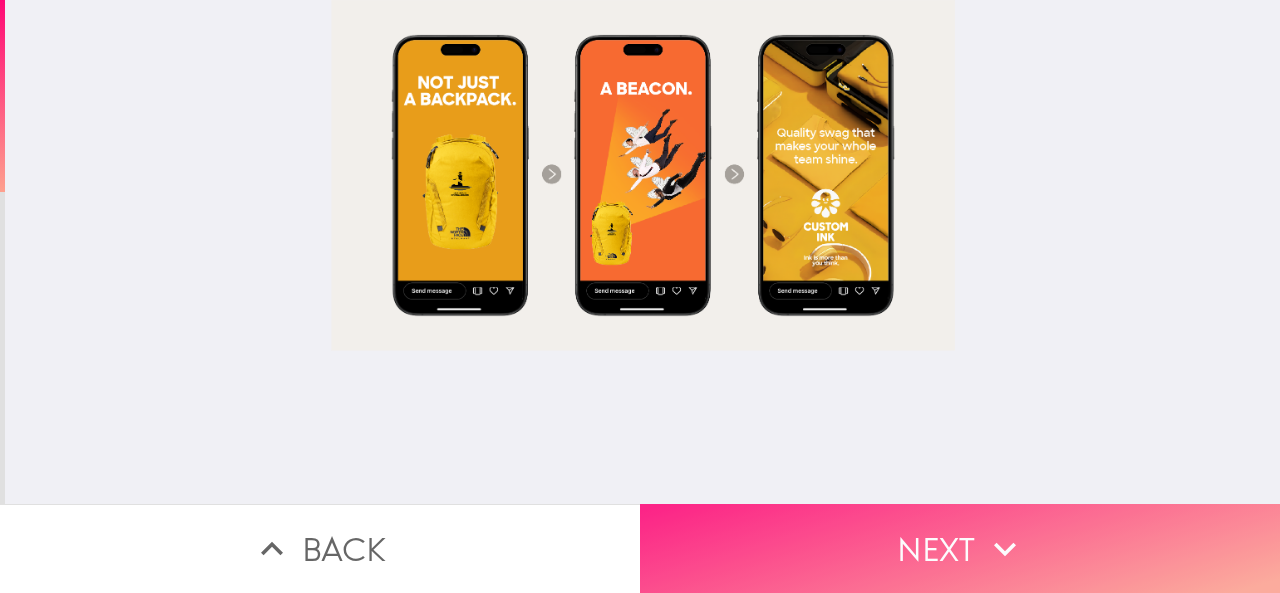 click on "Next" at bounding box center [960, 548] 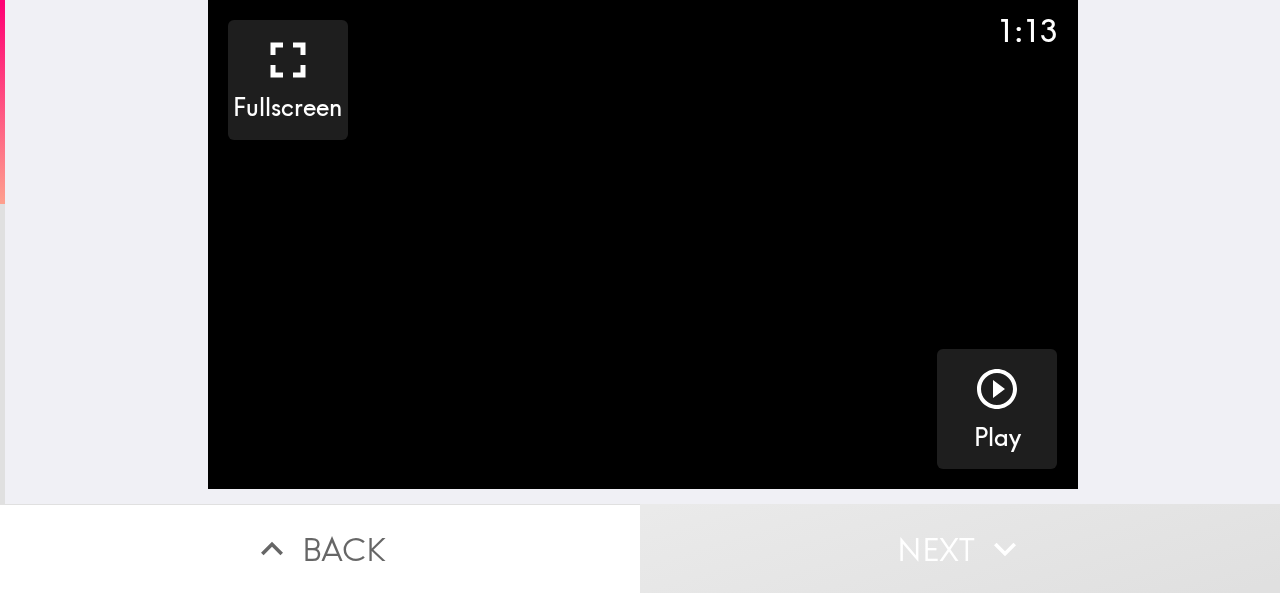 click 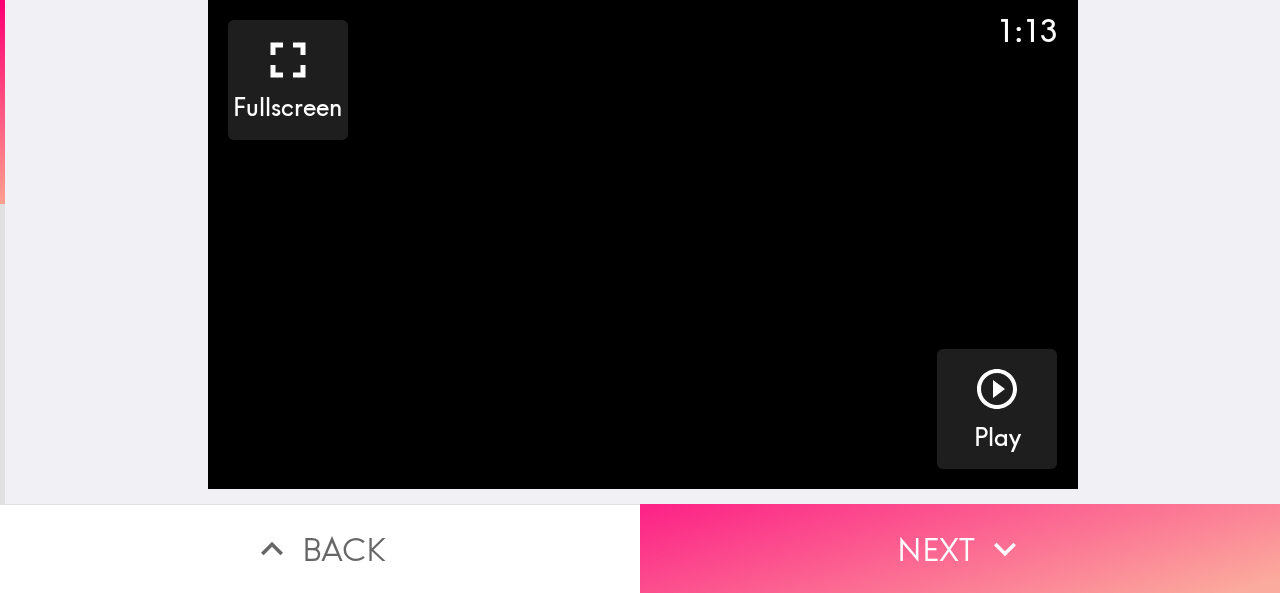 click on "Next" at bounding box center [960, 548] 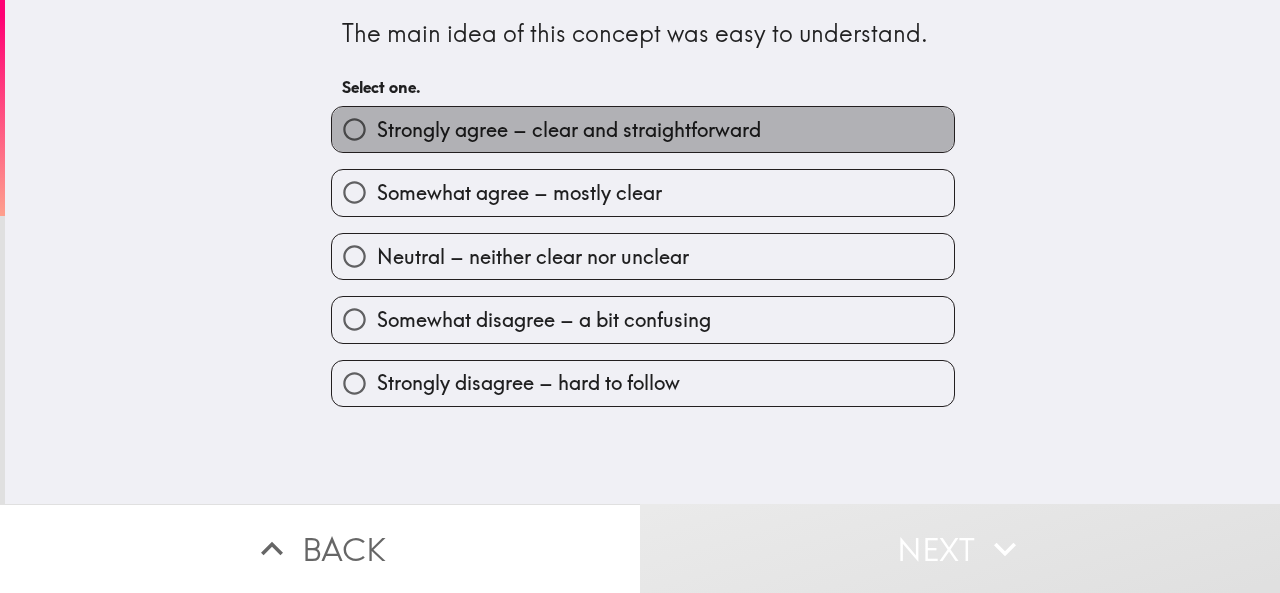 click on "Strongly agree – clear and straightforward" at bounding box center [569, 130] 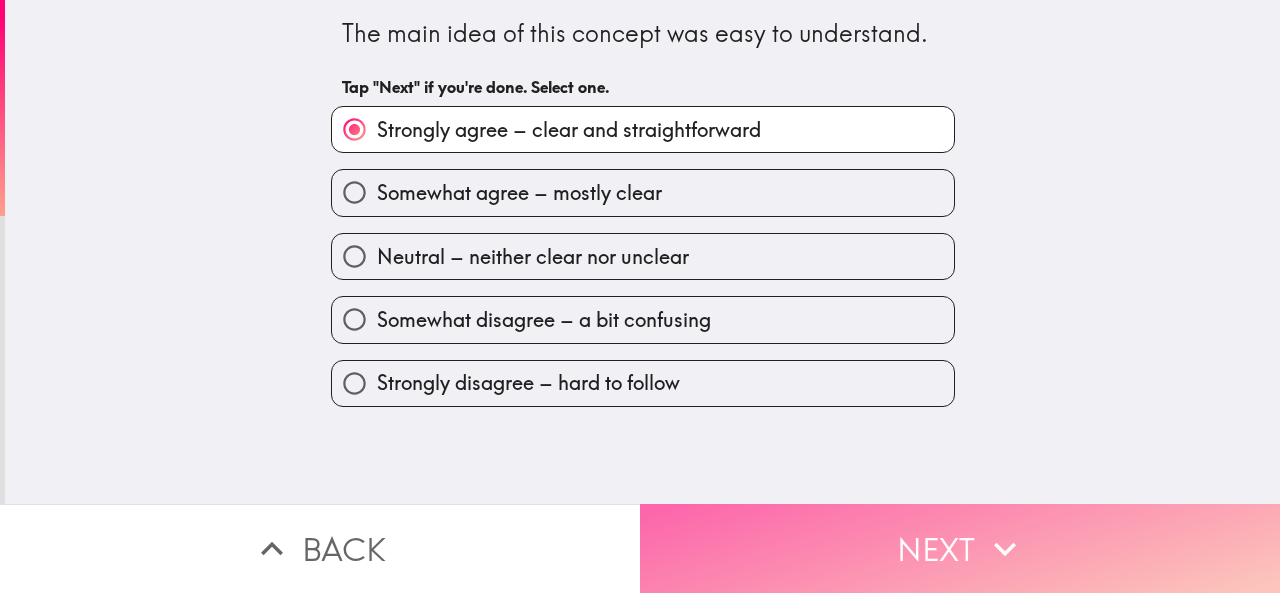 click on "Next" at bounding box center (960, 548) 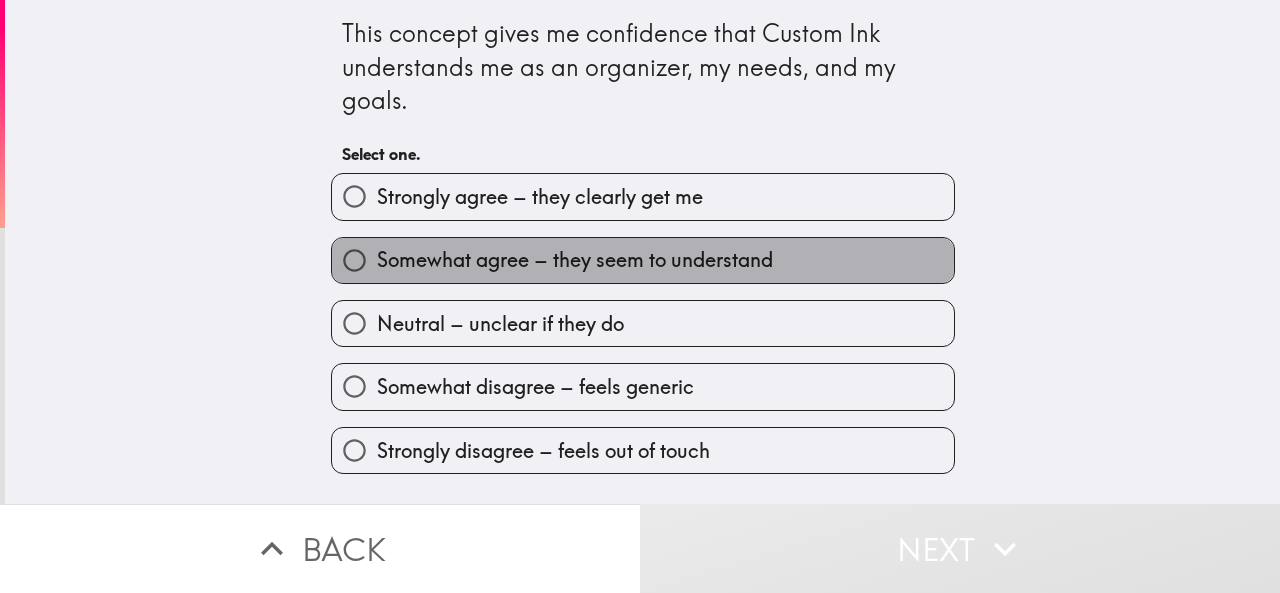 click on "Somewhat agree – they seem to understand" at bounding box center [575, 260] 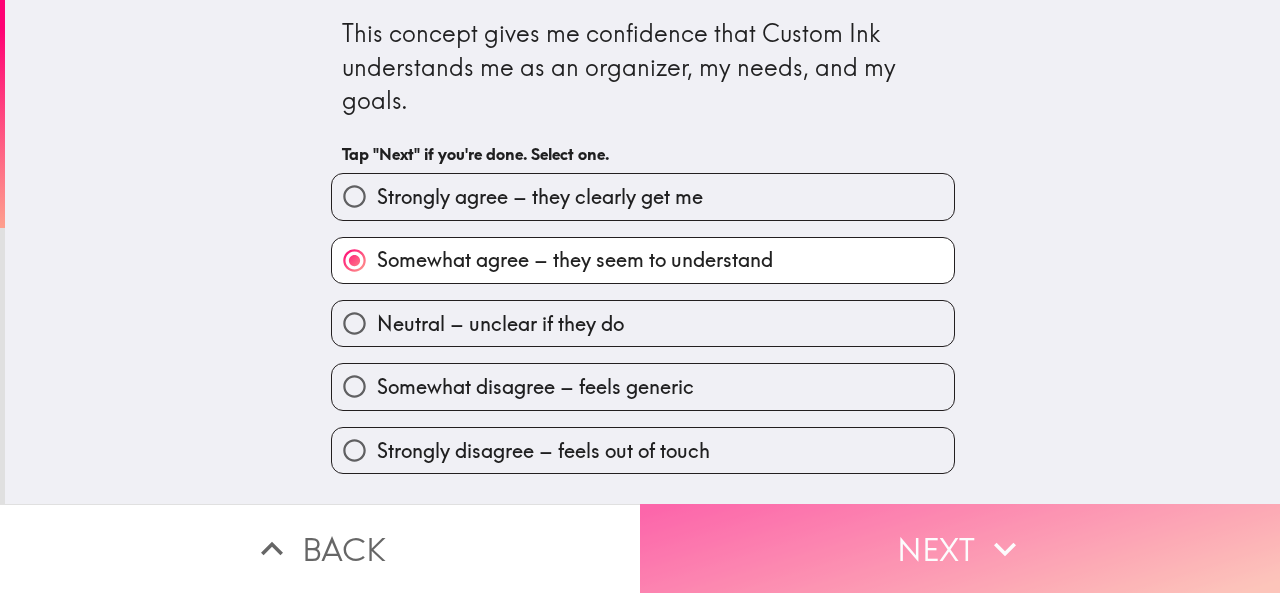 click on "Next" at bounding box center [960, 548] 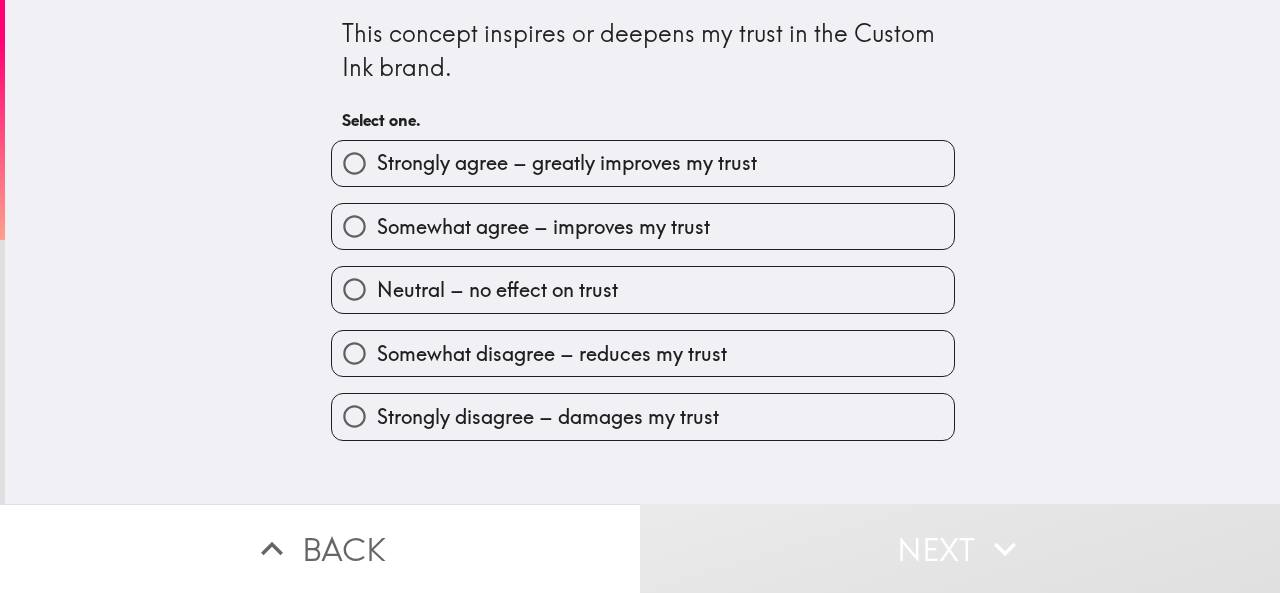 click on "Strongly agree – greatly improves my trust" at bounding box center (567, 163) 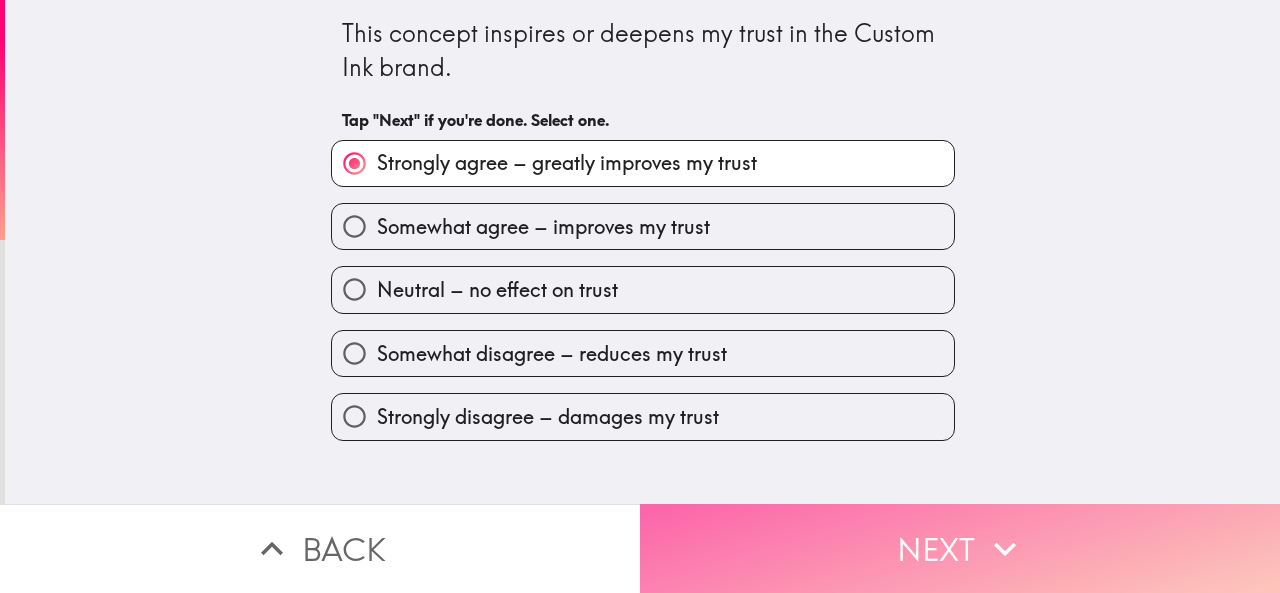 click on "Next" at bounding box center (960, 548) 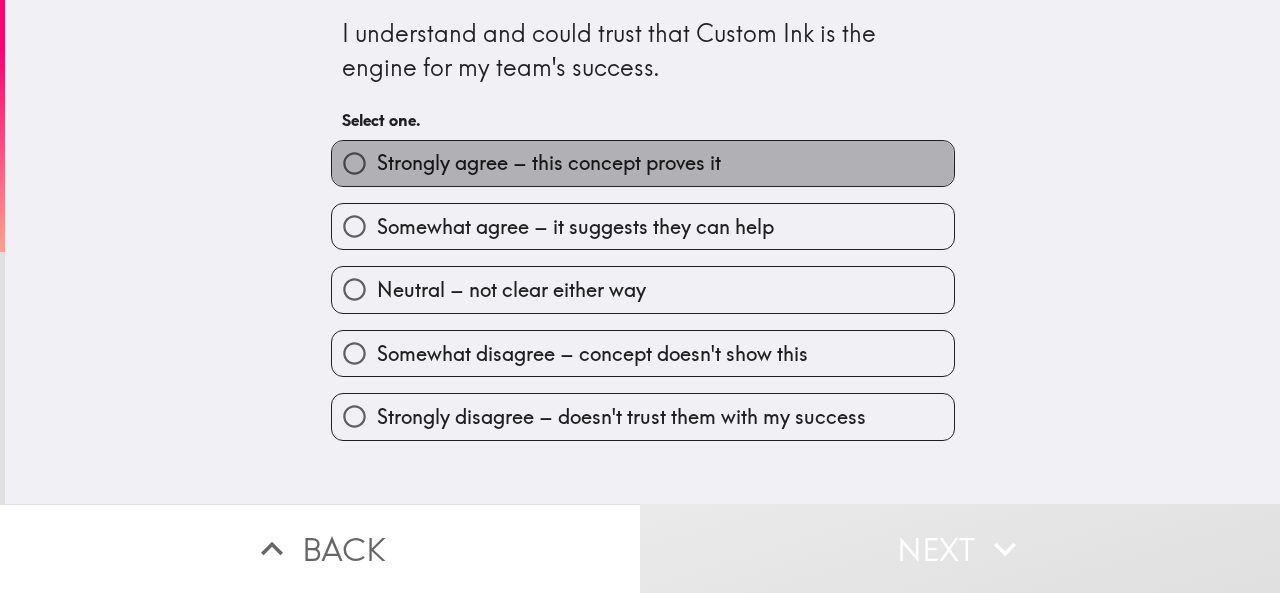 click on "Strongly agree – this concept proves it" at bounding box center [549, 163] 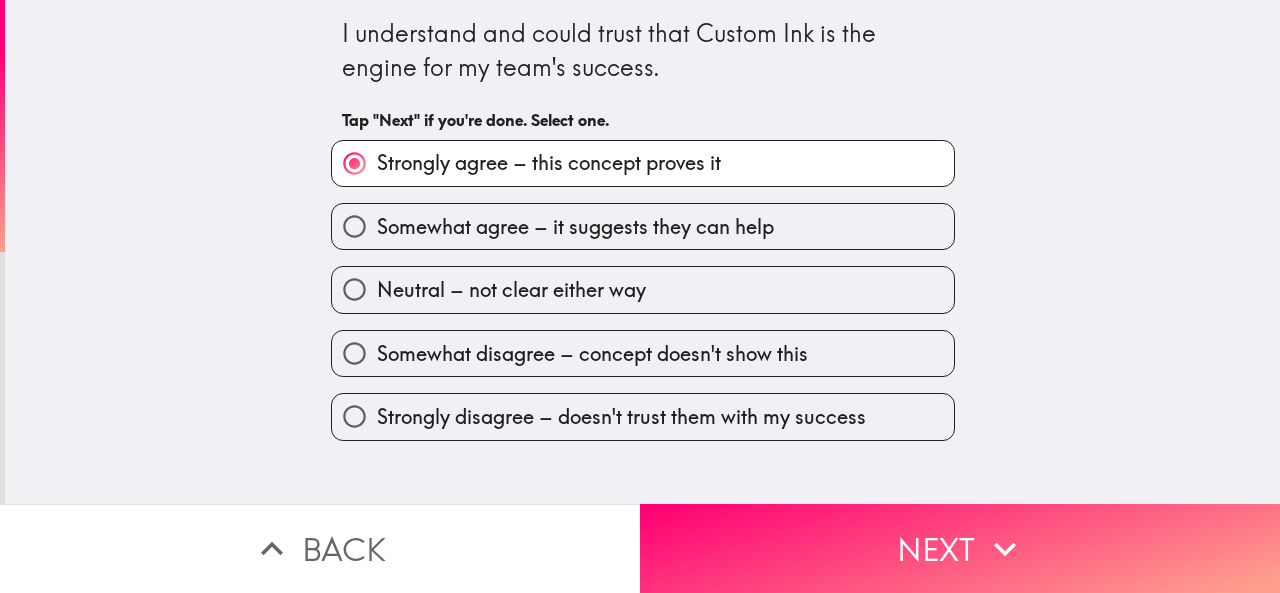 click on "Next" at bounding box center (960, 548) 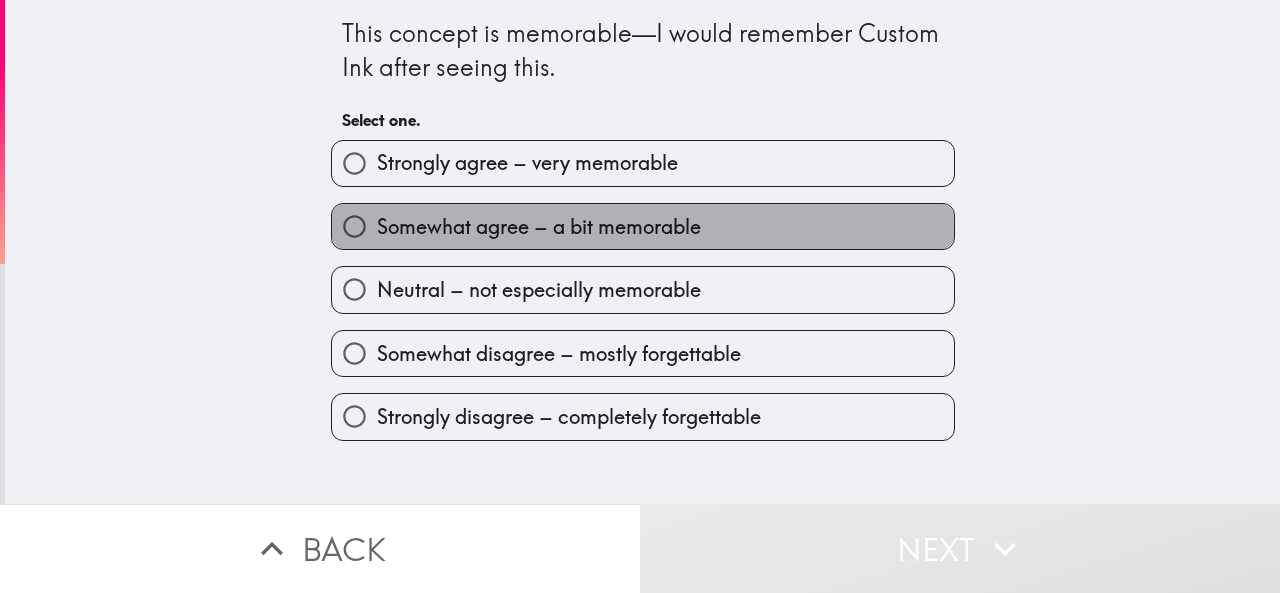 click on "Somewhat agree – a bit memorable" at bounding box center (539, 227) 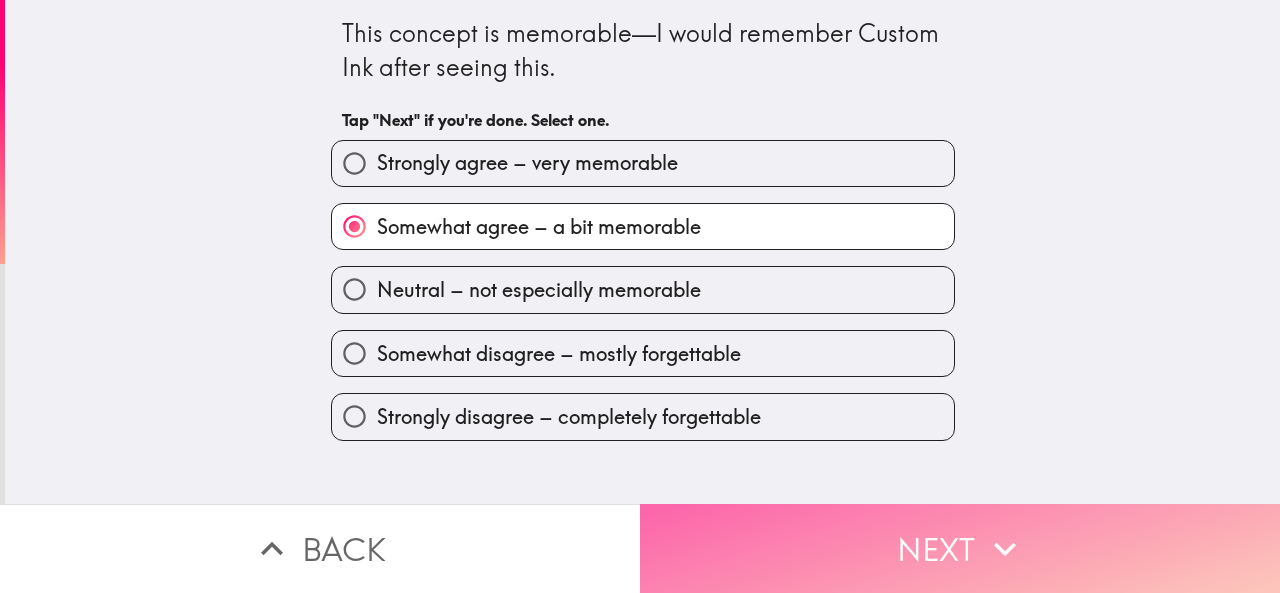 click on "Next" at bounding box center [960, 548] 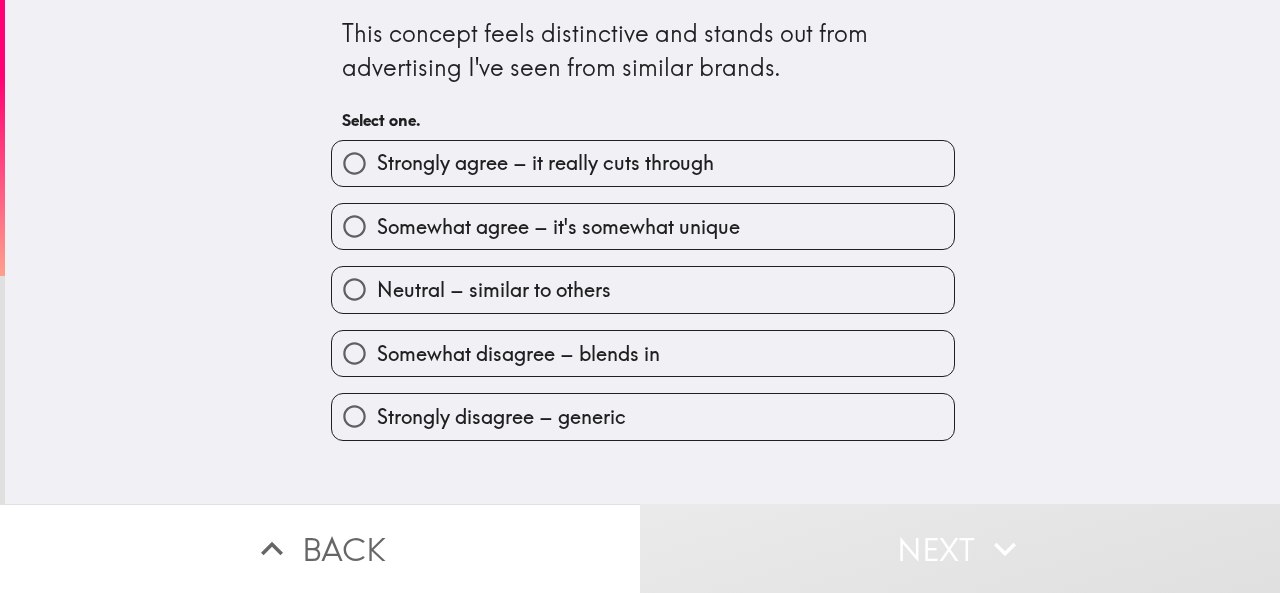click on "Somewhat agree – it's somewhat unique" at bounding box center (643, 226) 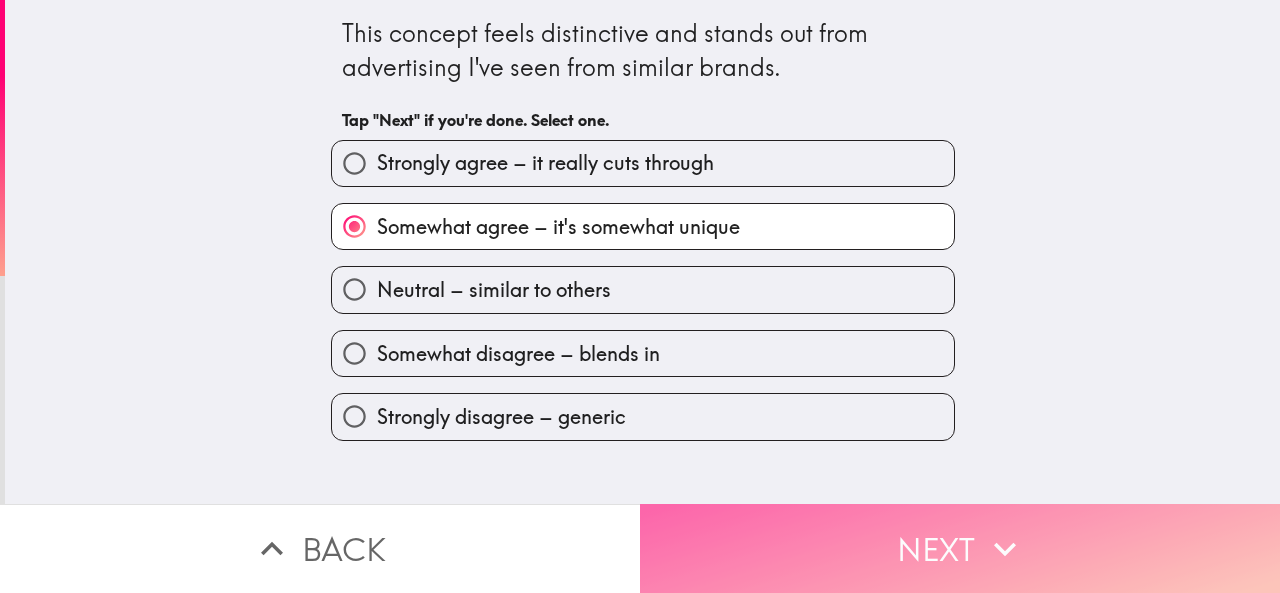 click on "Next" at bounding box center [960, 548] 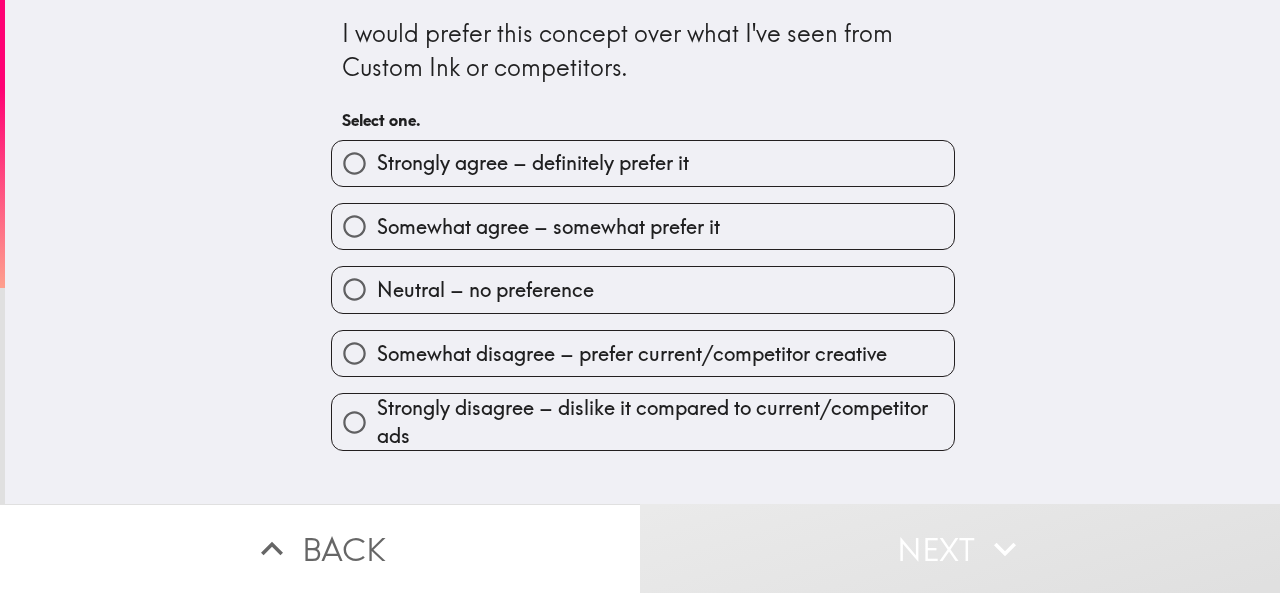 click on "Strongly agree – definitely prefer it" at bounding box center (533, 163) 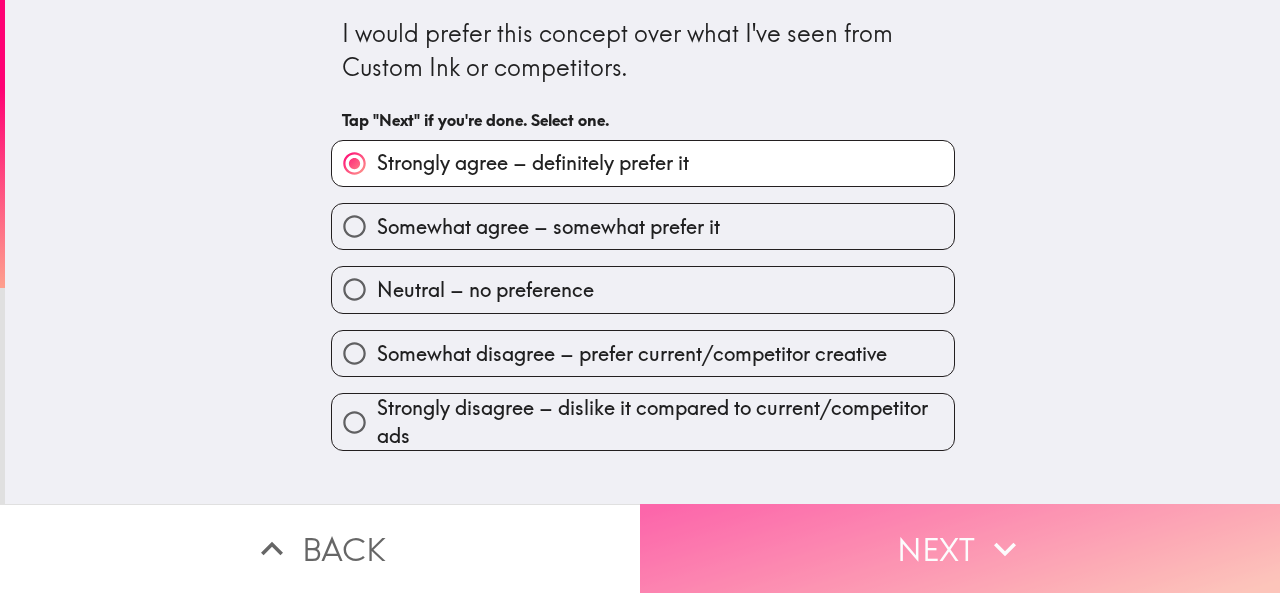 click on "Next" at bounding box center [960, 548] 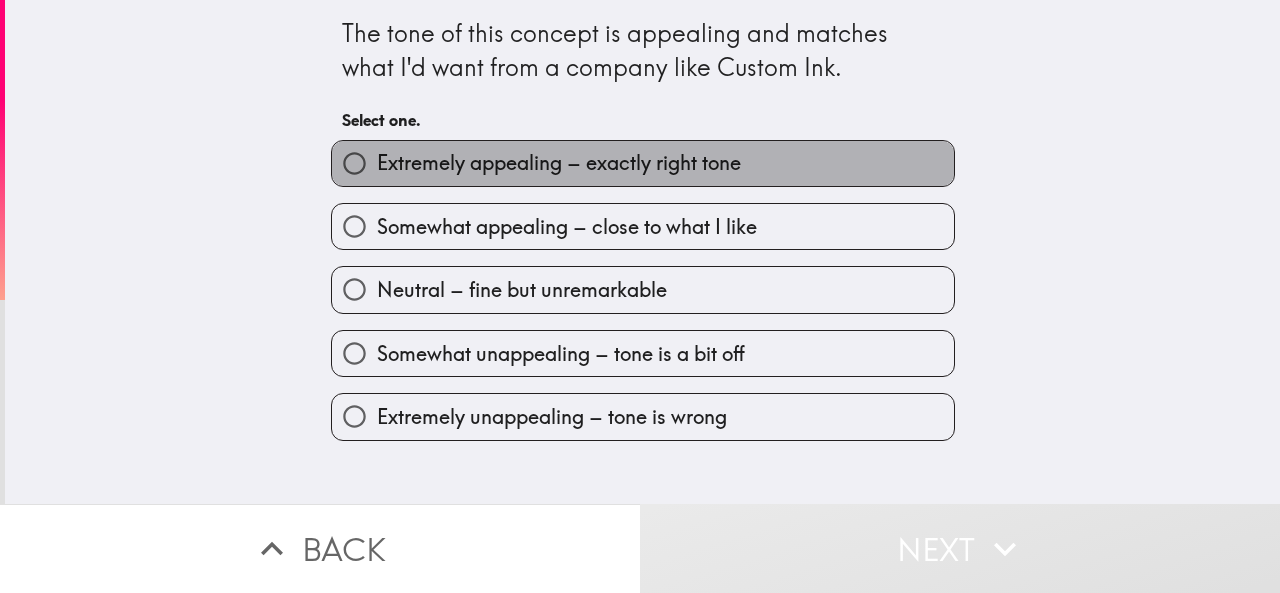 click on "Extremely appealing – exactly right tone" at bounding box center [559, 163] 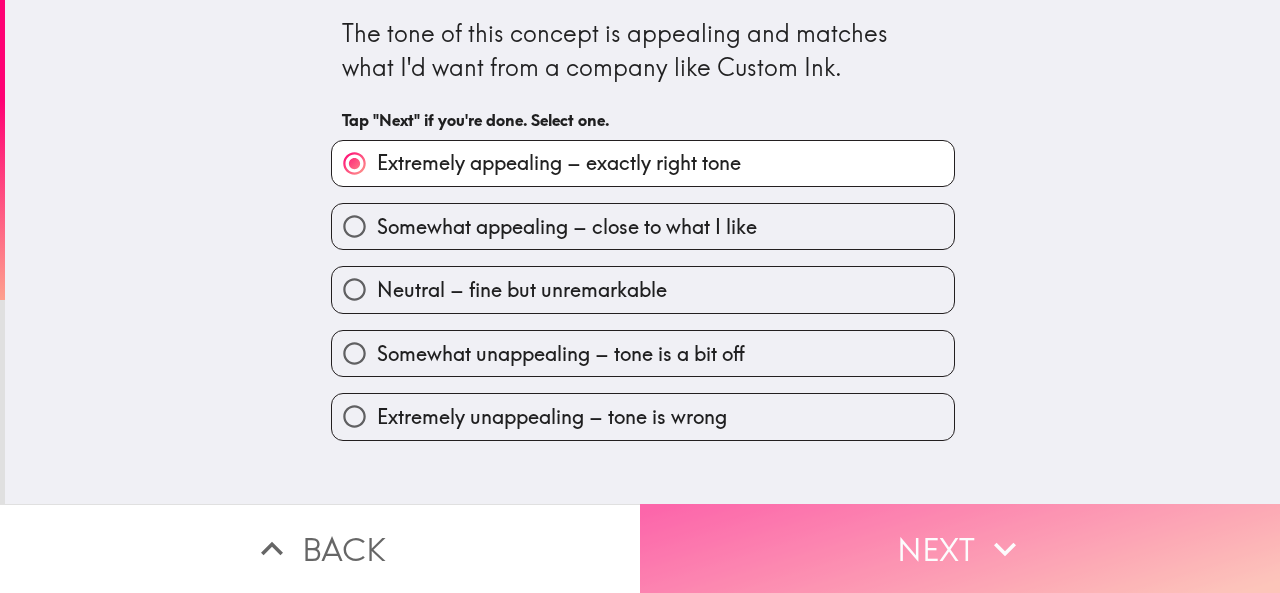 click on "Next" at bounding box center [960, 548] 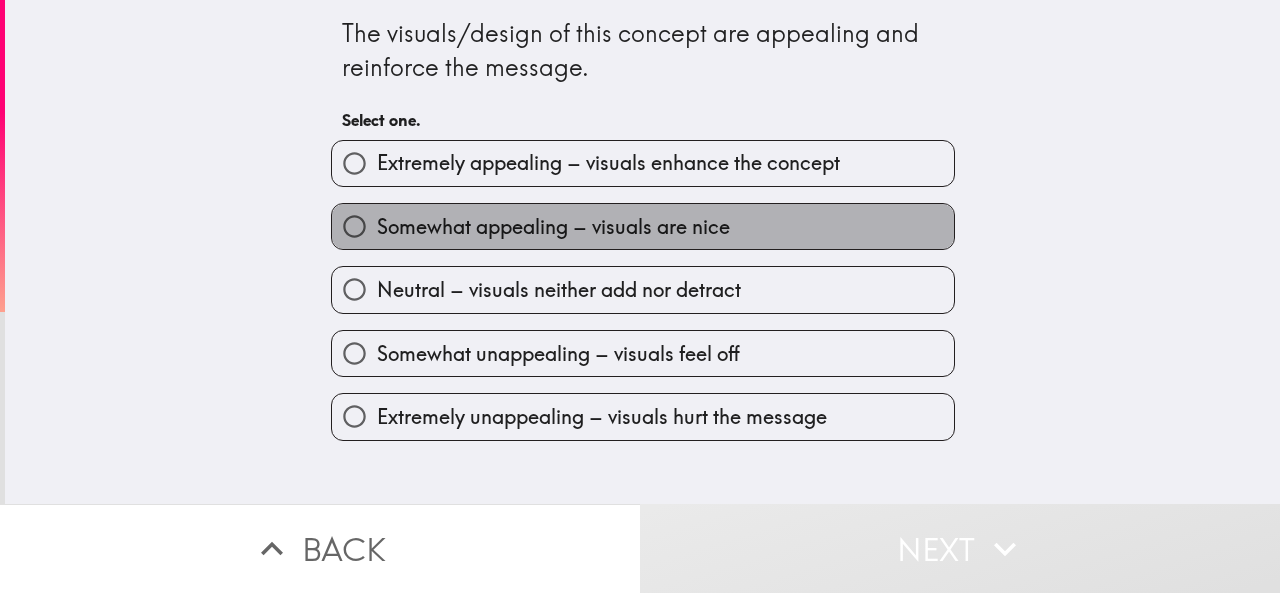 click on "Somewhat appealing – visuals are nice" at bounding box center [553, 227] 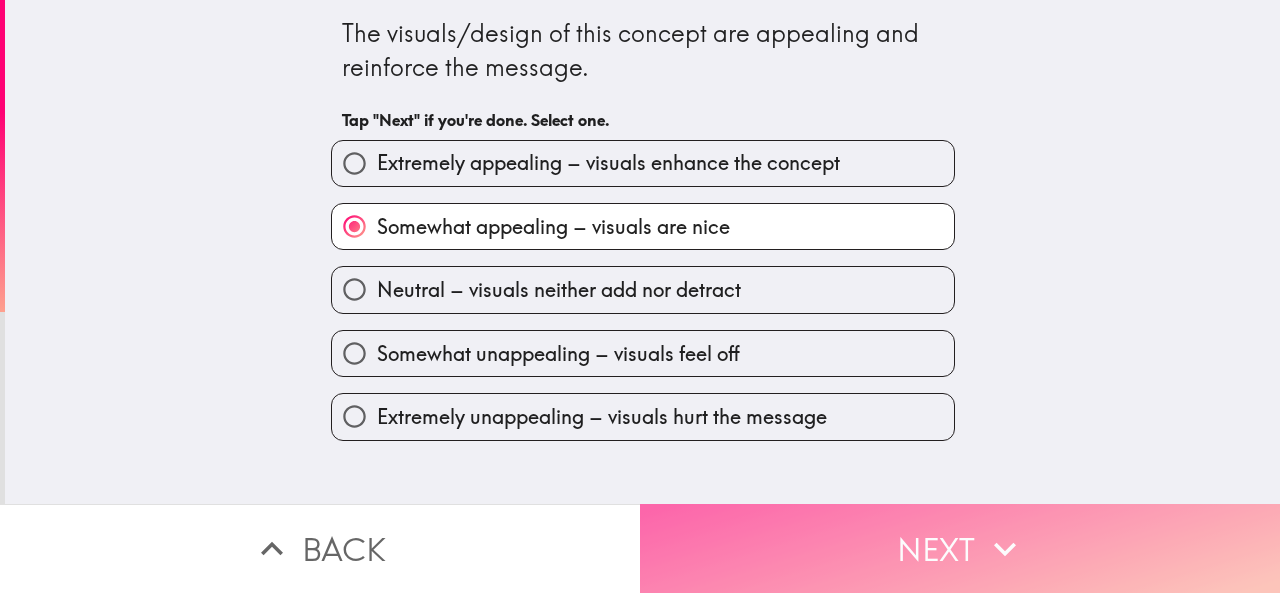 click on "Next" at bounding box center [960, 548] 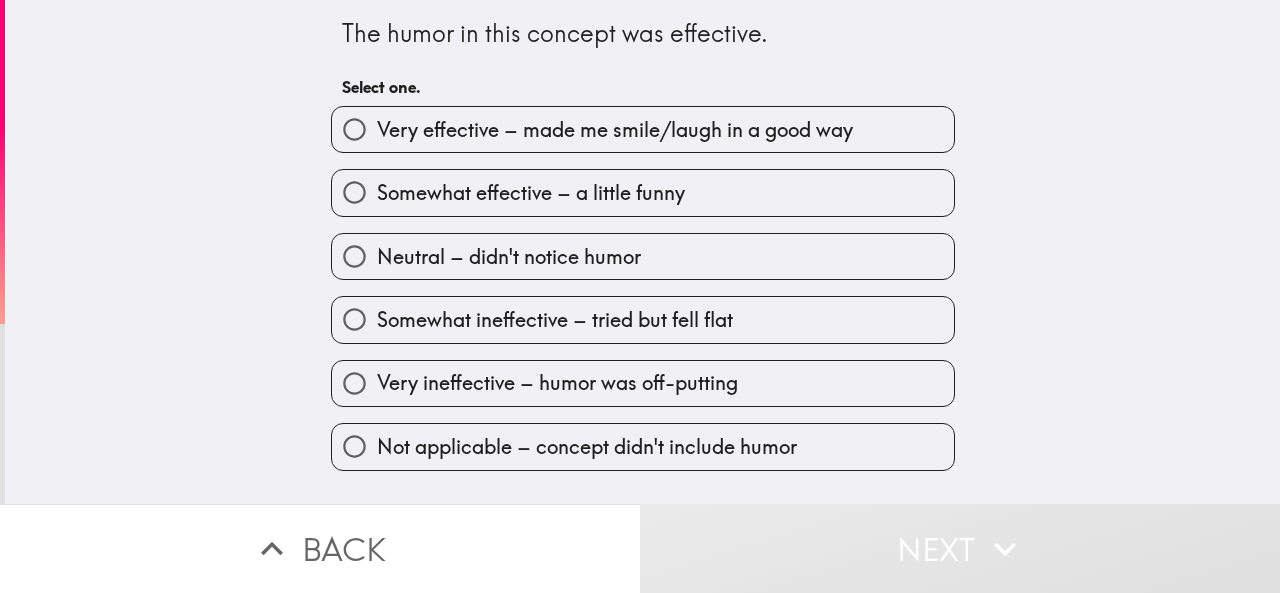 click on "Somewhat effective – a little funny" at bounding box center (531, 193) 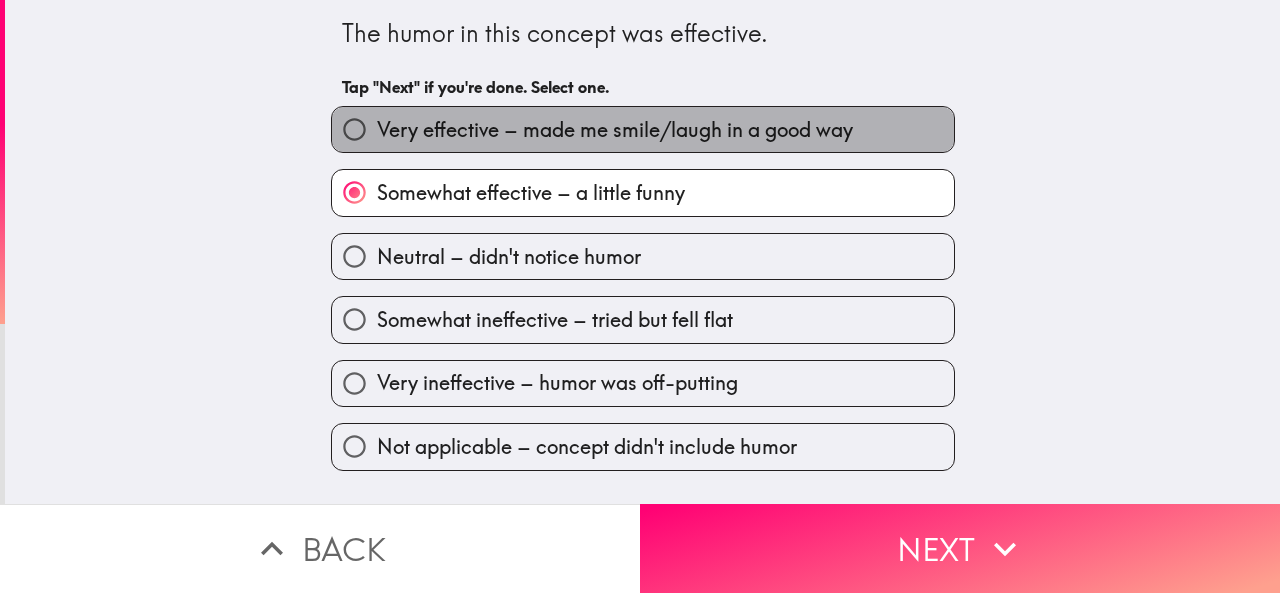 click on "Very effective – made me smile/laugh in a good way" at bounding box center [615, 130] 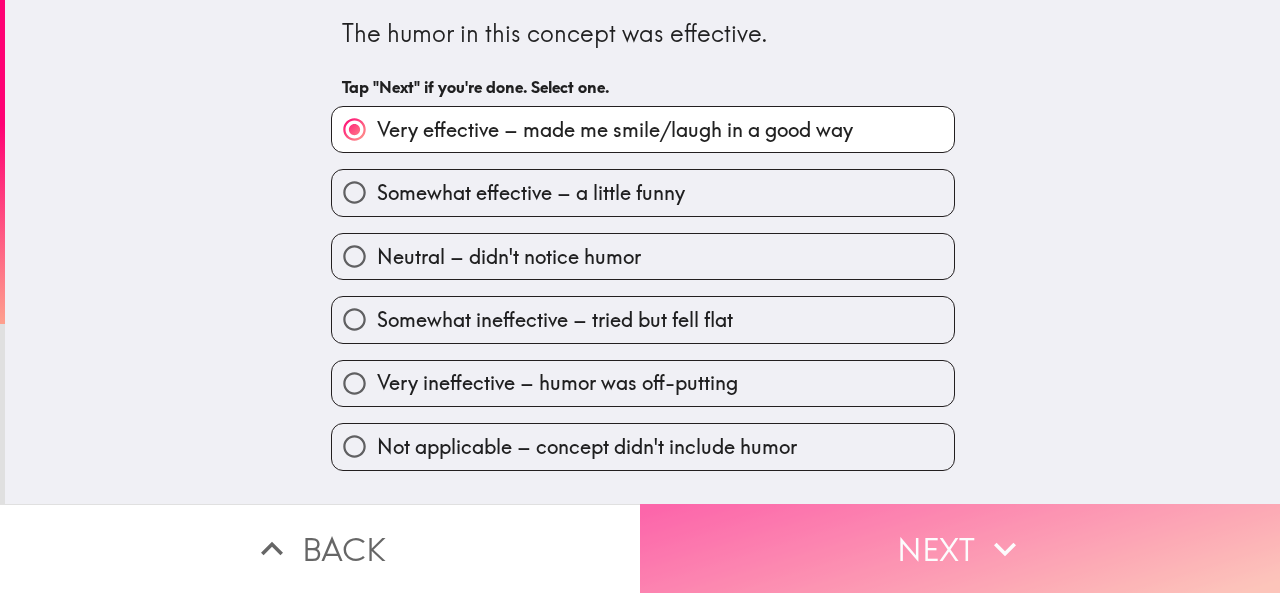 click on "Next" at bounding box center (960, 548) 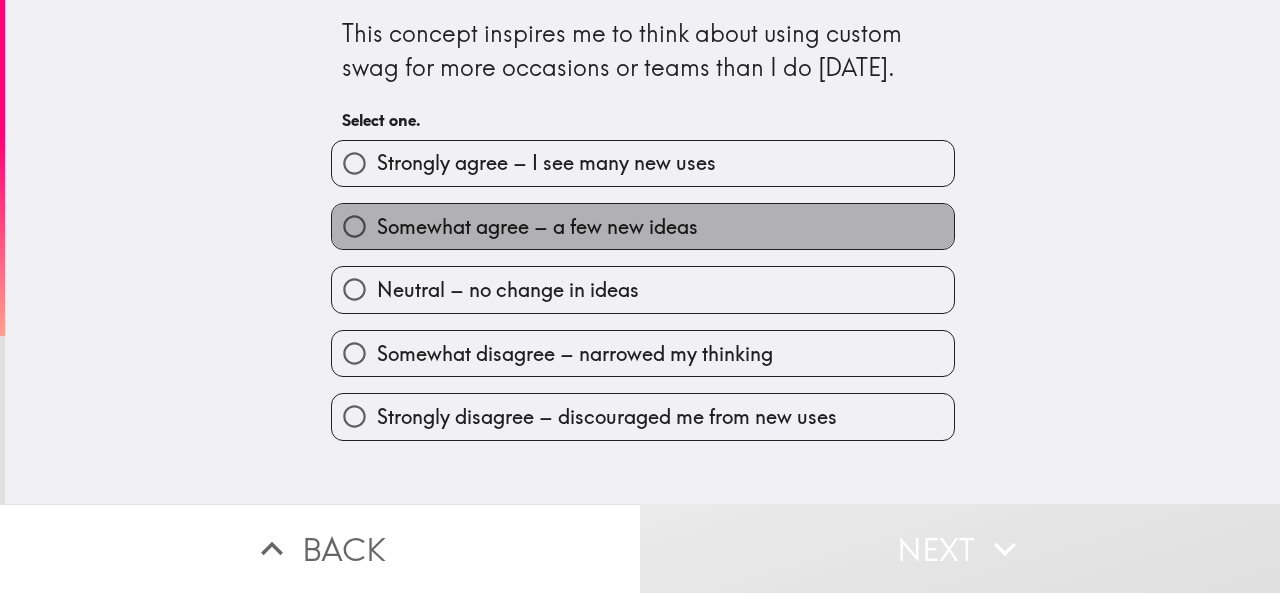 click on "Somewhat agree – a few new ideas" at bounding box center (643, 226) 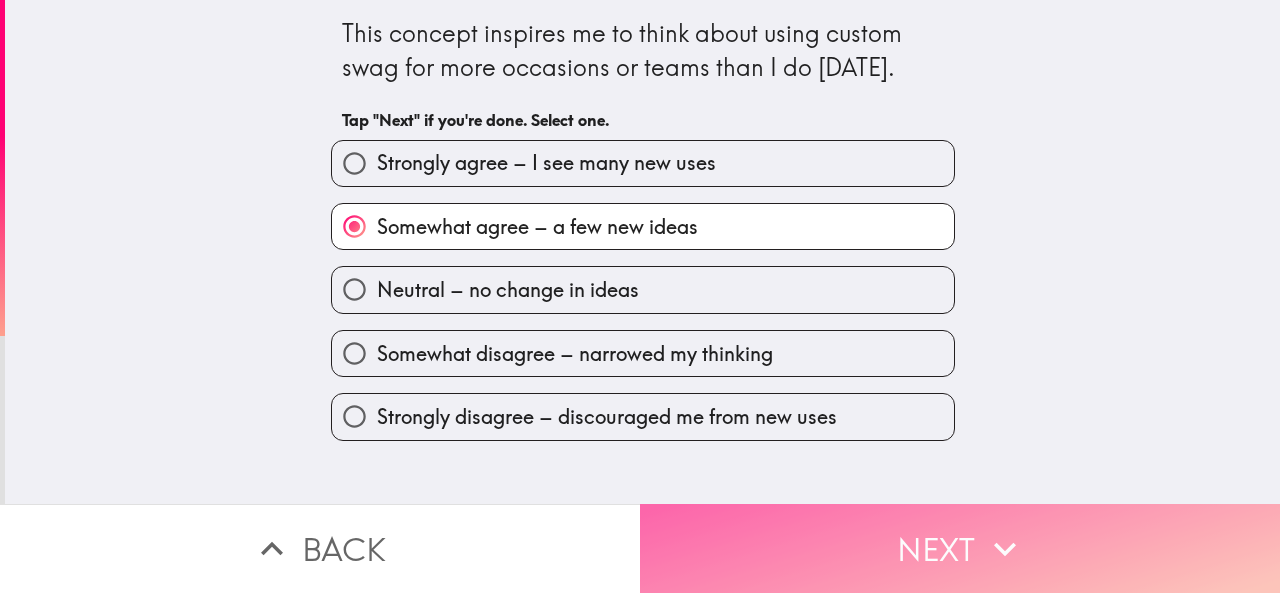 click on "Next" at bounding box center (960, 548) 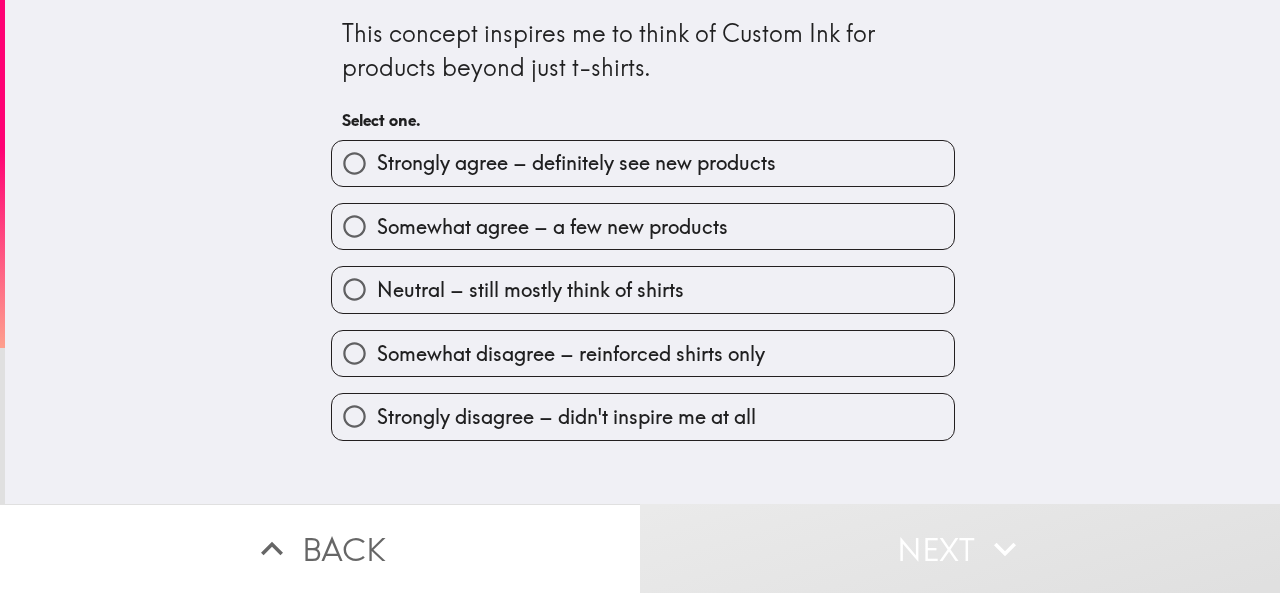 click on "Somewhat agree – a few new products" at bounding box center [552, 227] 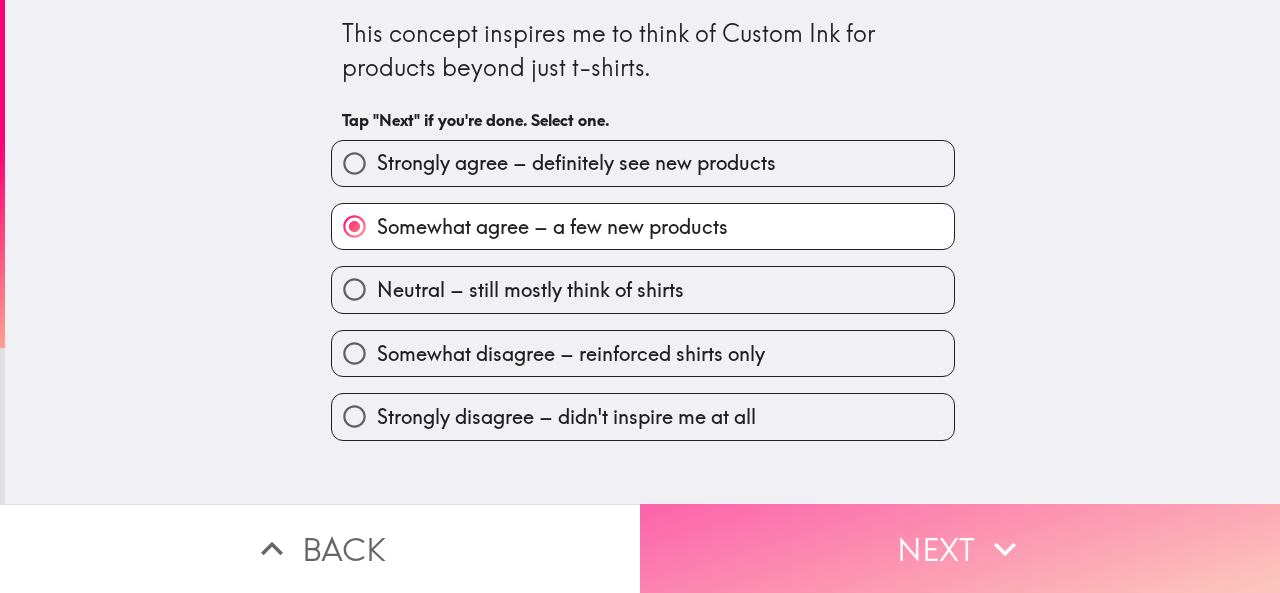 click on "Next" at bounding box center (960, 548) 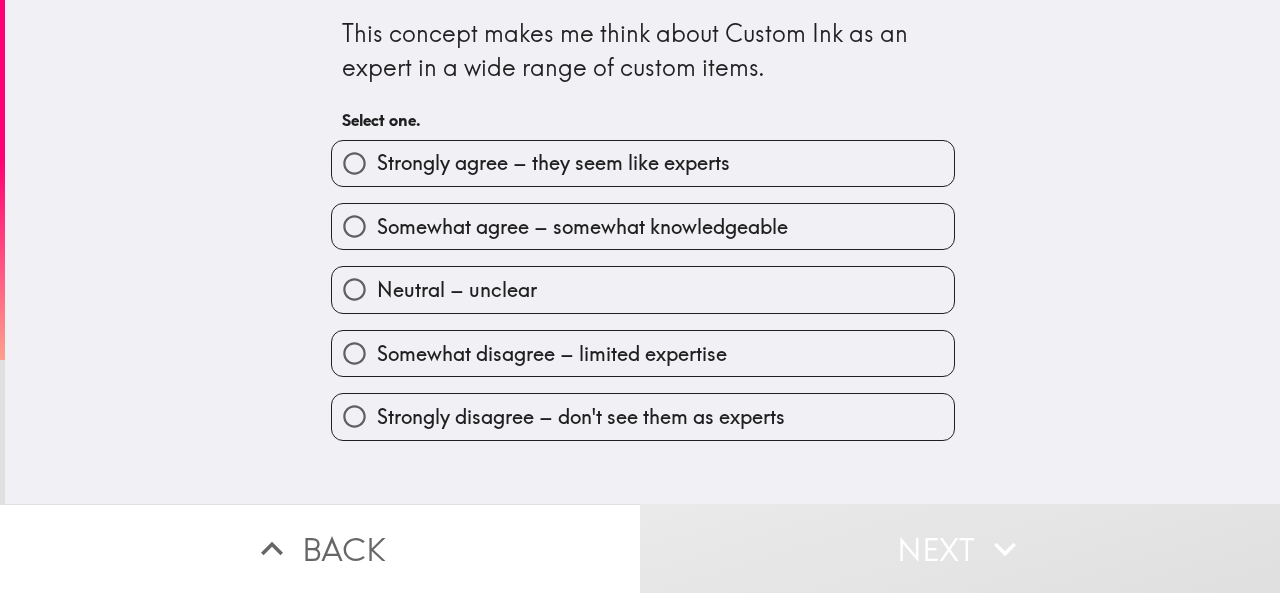 click on "Strongly agree – they seem like experts" at bounding box center (553, 163) 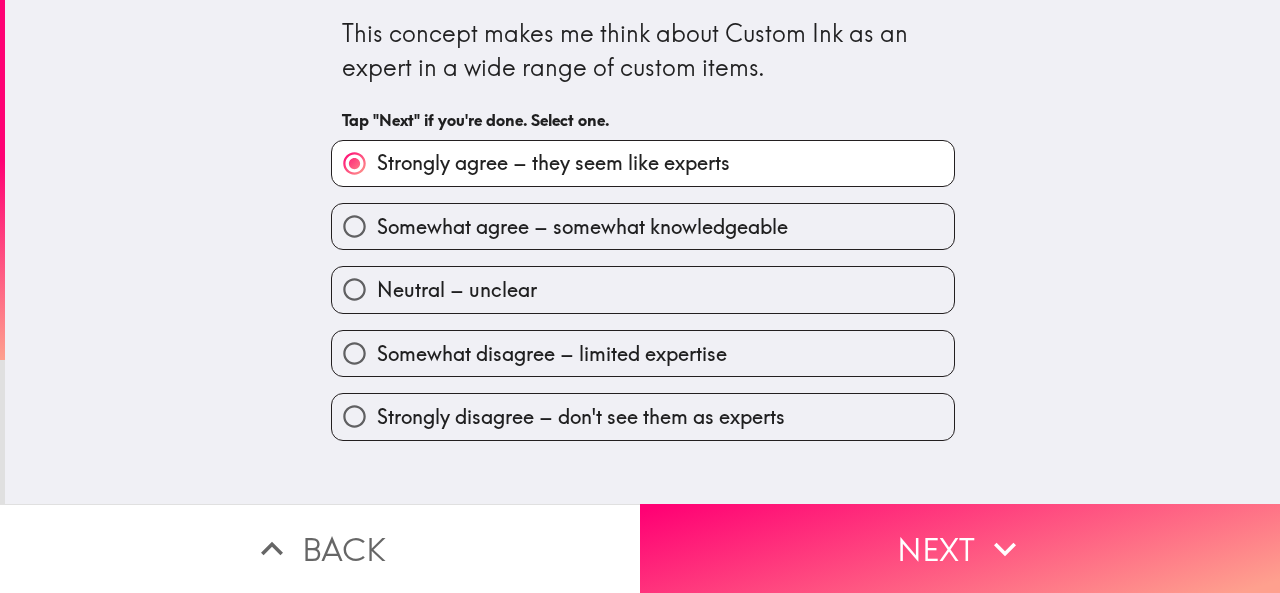 click on "Strongly agree – they seem like experts" at bounding box center [643, 163] 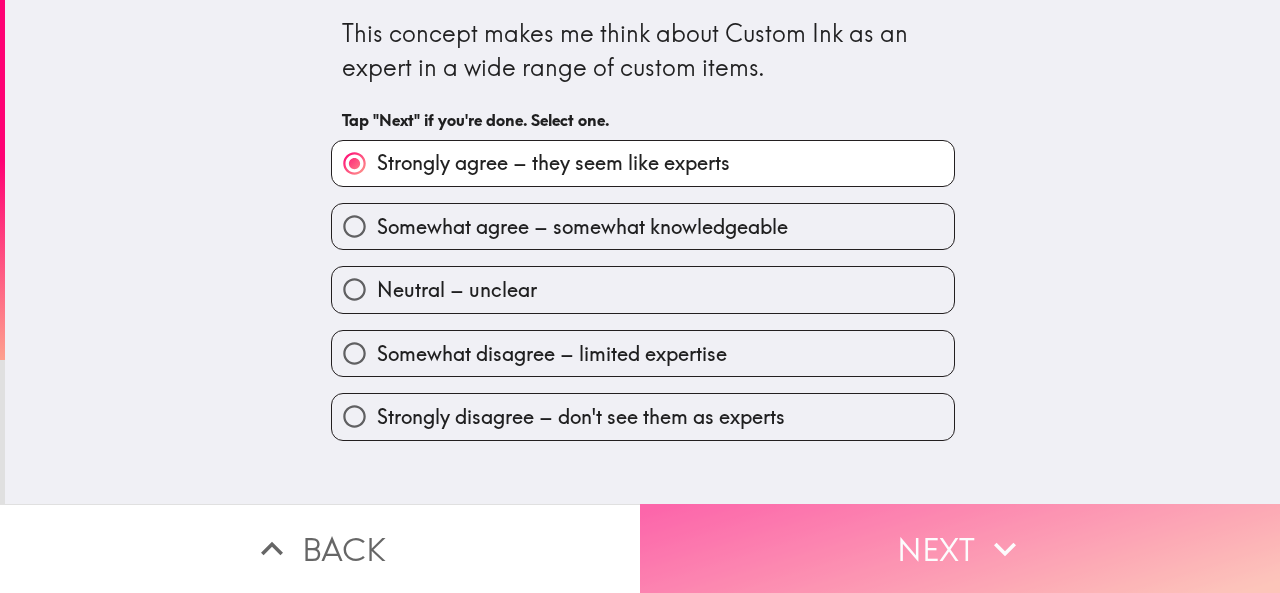 click on "Next" at bounding box center (960, 548) 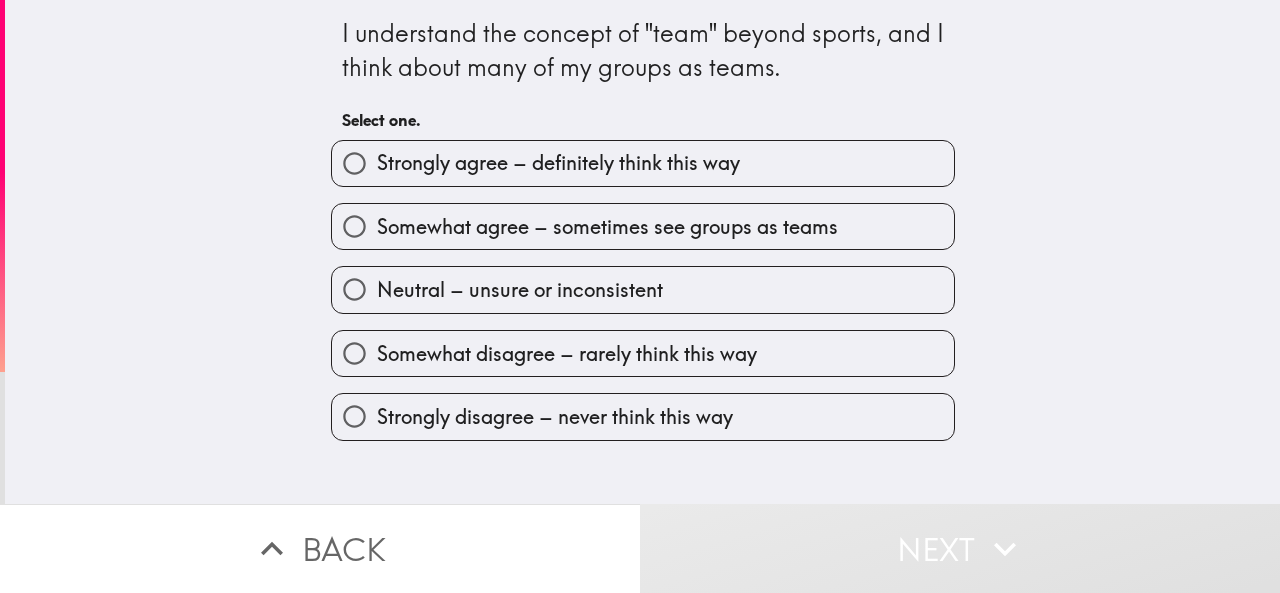 click on "Strongly agree – definitely think this way" at bounding box center [643, 163] 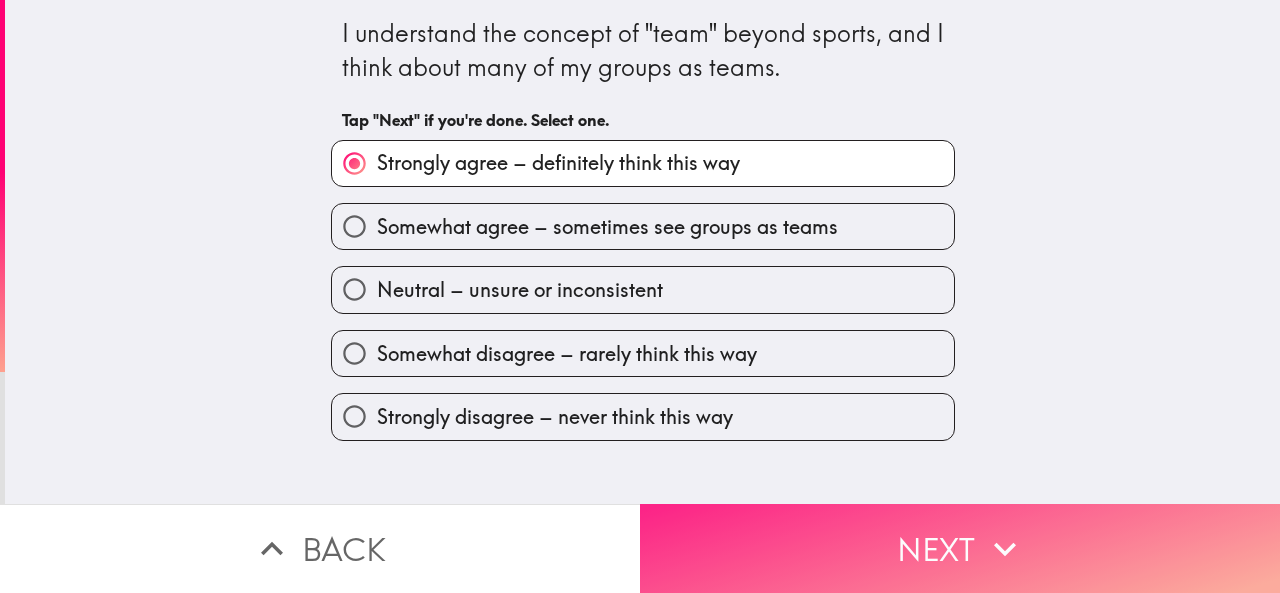 drag, startPoint x: 720, startPoint y: 515, endPoint x: 718, endPoint y: 492, distance: 23.086792 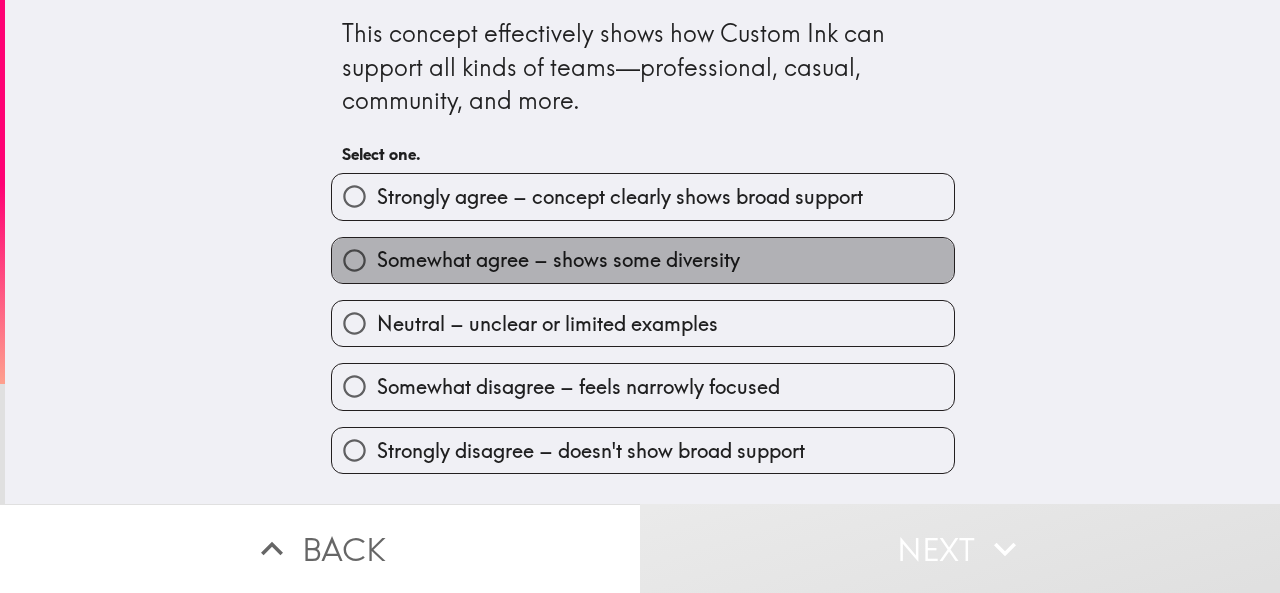 click on "Somewhat agree – shows some diversity" at bounding box center (558, 260) 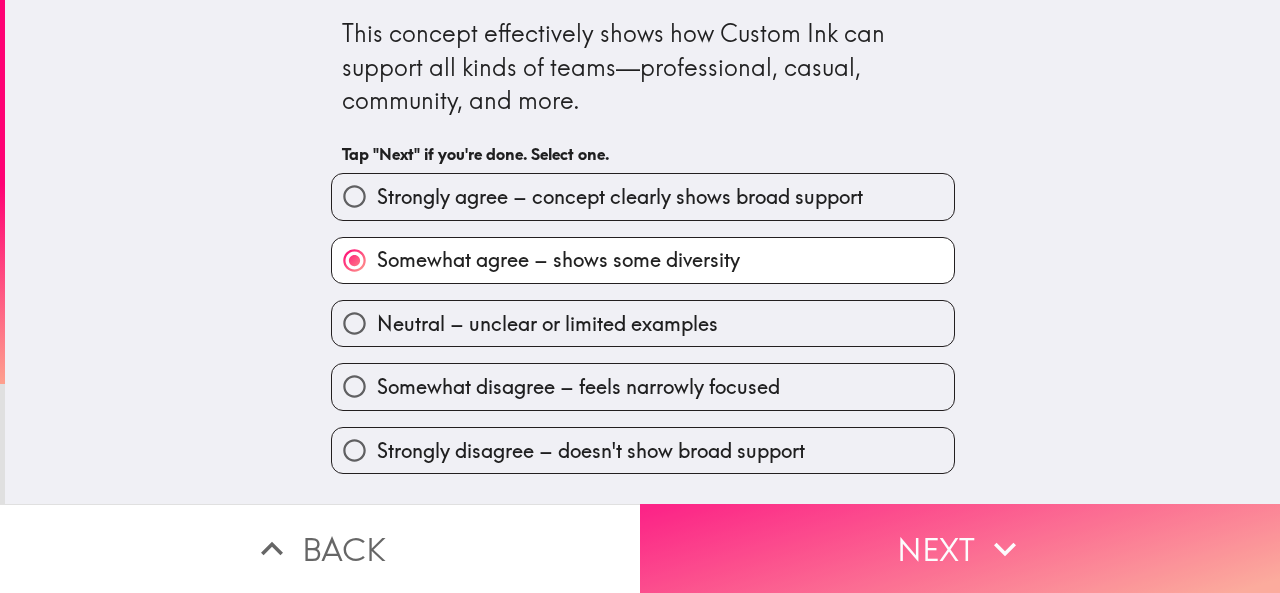 click on "Next" at bounding box center (960, 548) 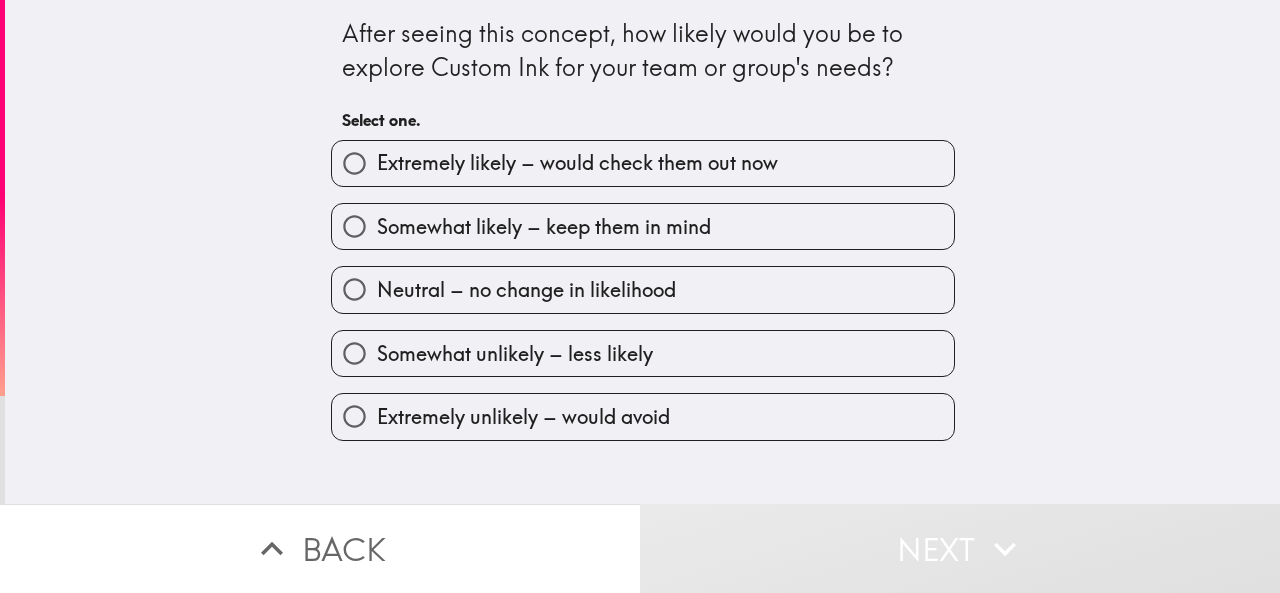 click on "Extremely likely – would check them out now" at bounding box center (577, 163) 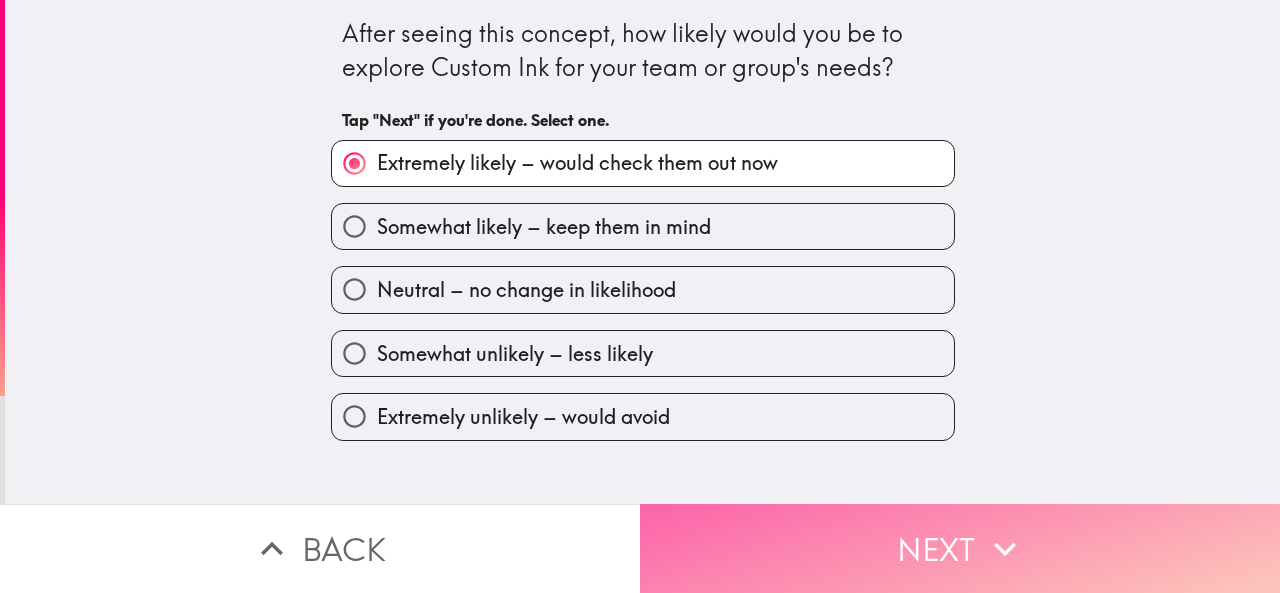 click on "Next" at bounding box center (960, 548) 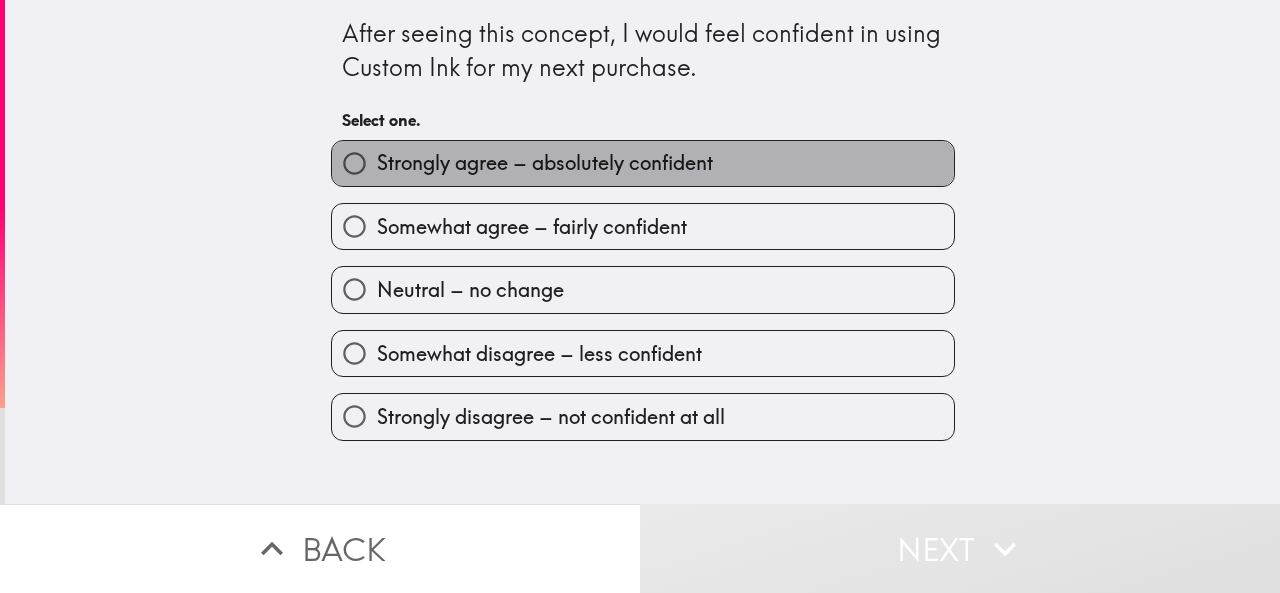 click on "Strongly agree – absolutely confident" at bounding box center (545, 163) 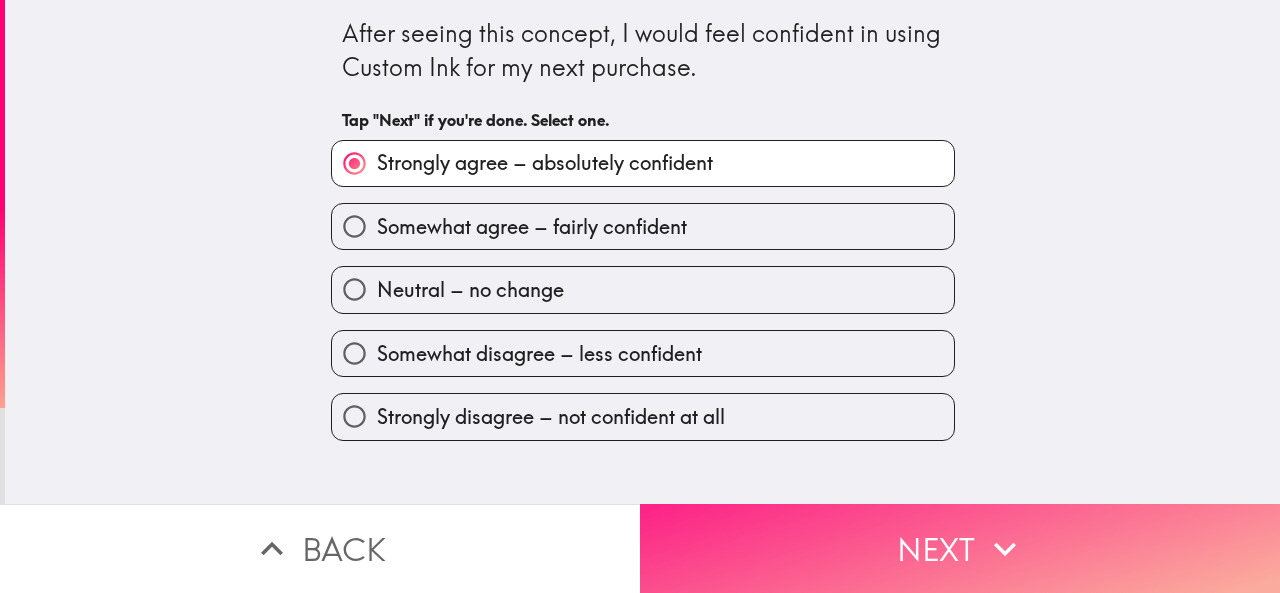 click on "Next" at bounding box center (960, 548) 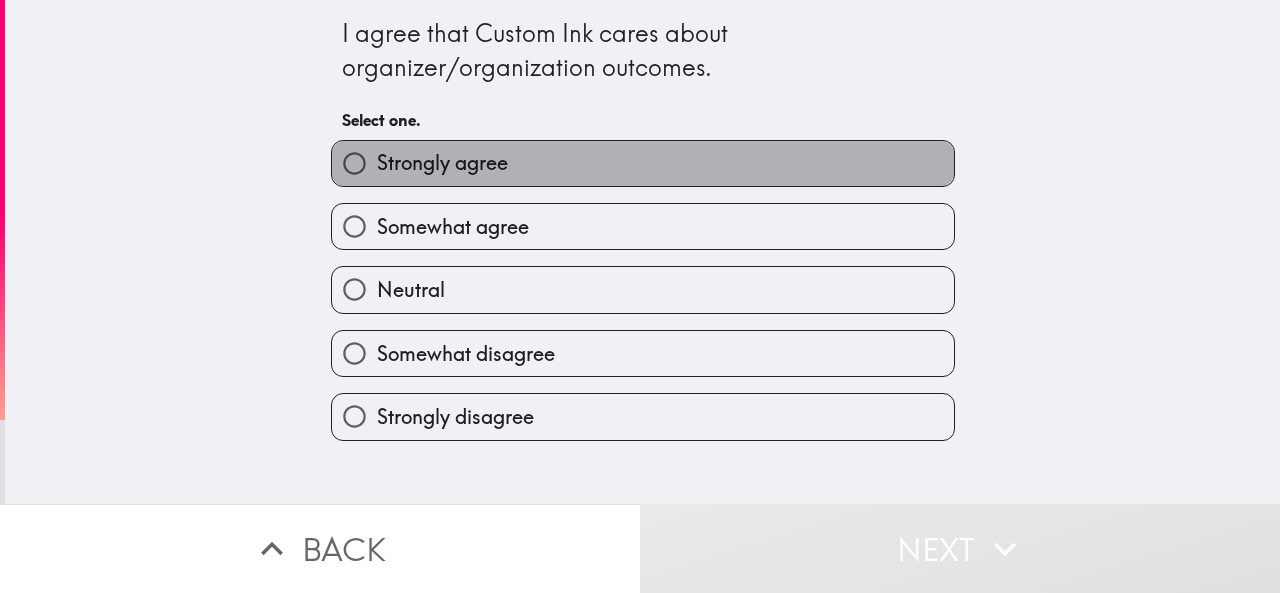 click on "Strongly agree" at bounding box center (643, 163) 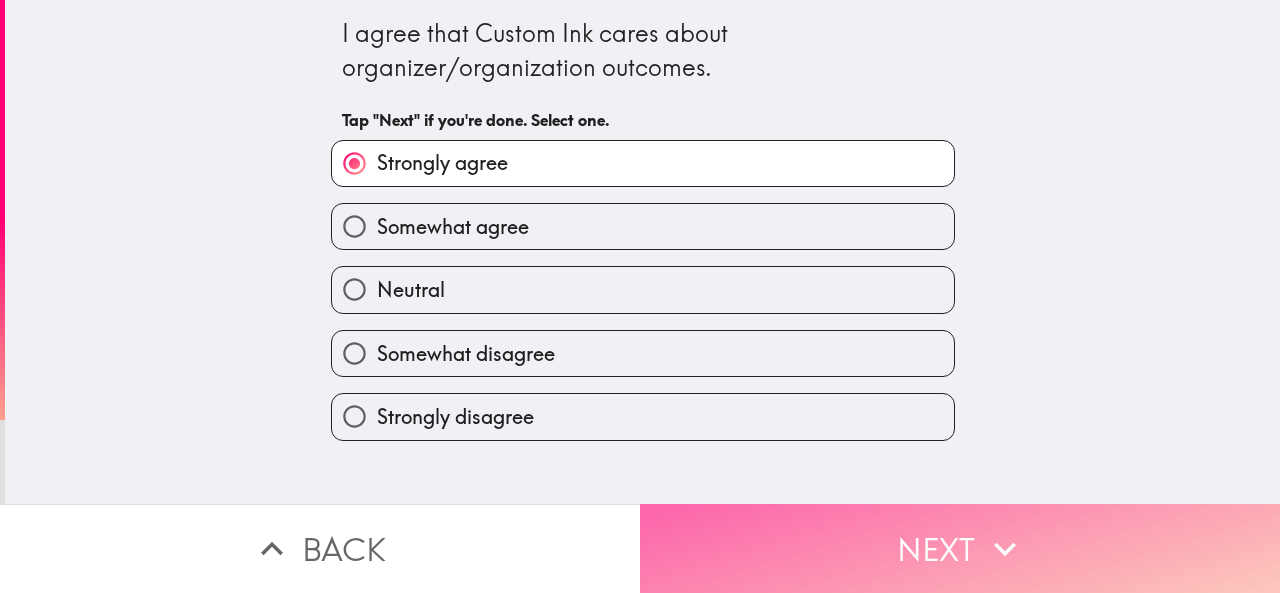 click on "Next" at bounding box center (960, 548) 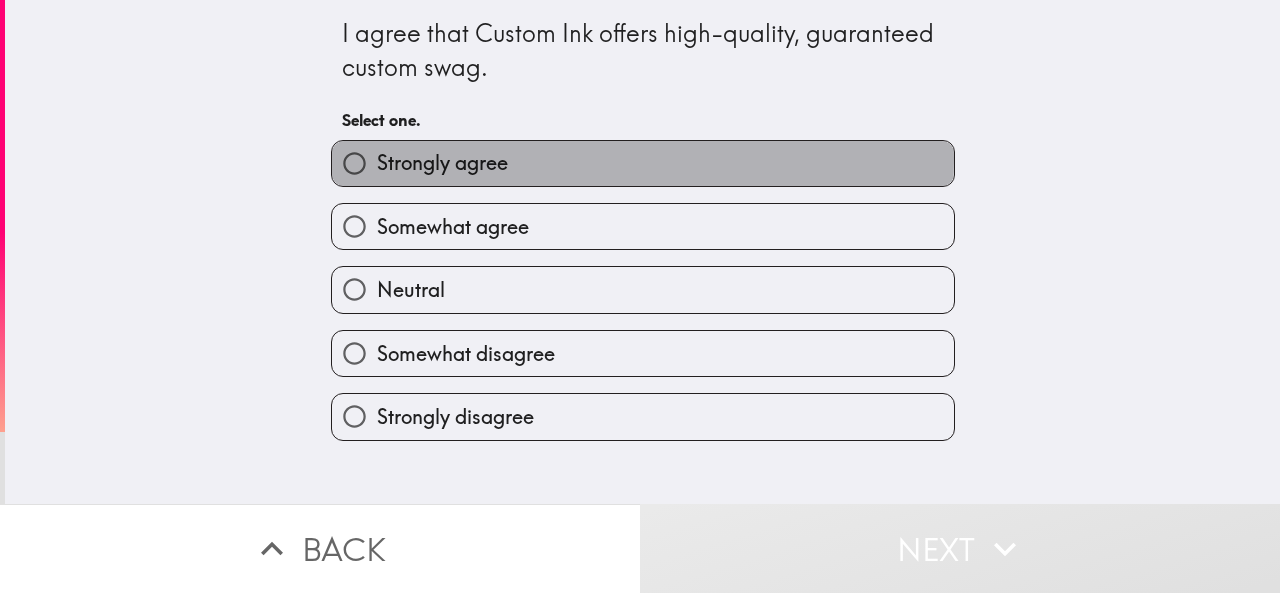click on "Strongly agree" at bounding box center [442, 163] 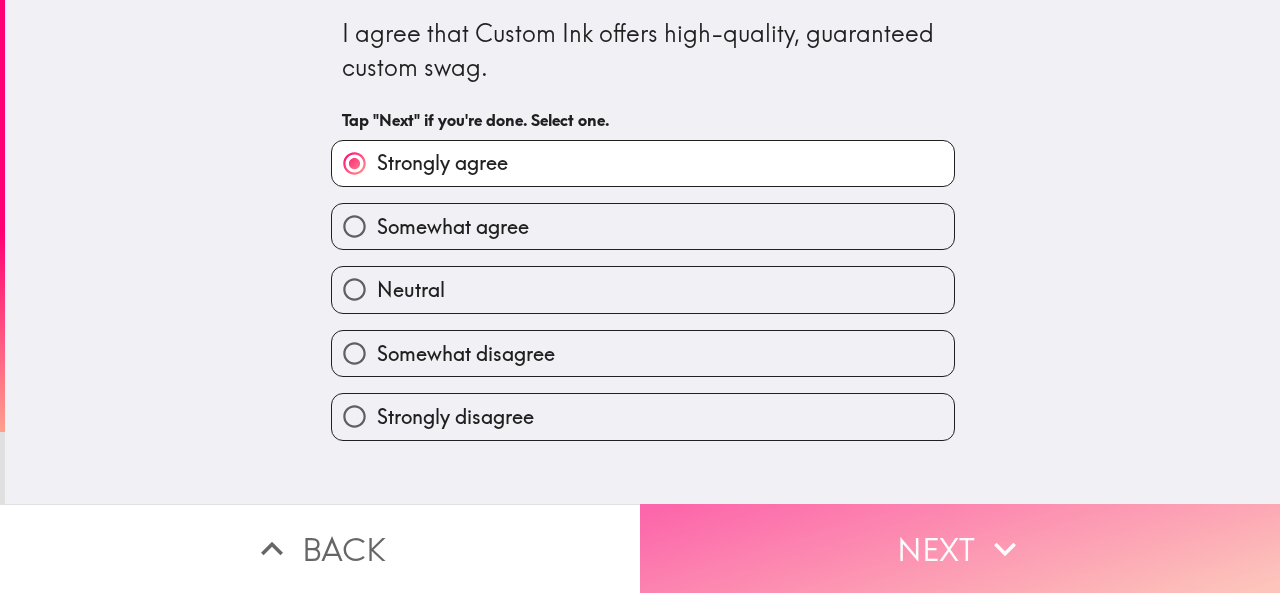 click on "Next" at bounding box center [960, 548] 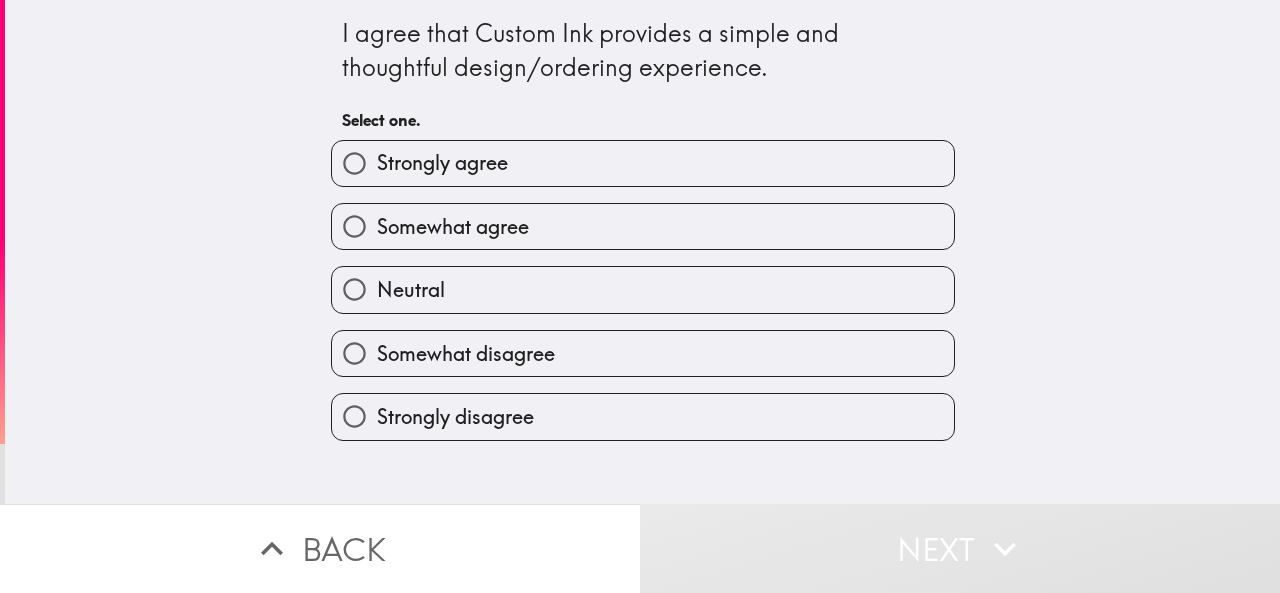 click on "Strongly agree" at bounding box center (643, 163) 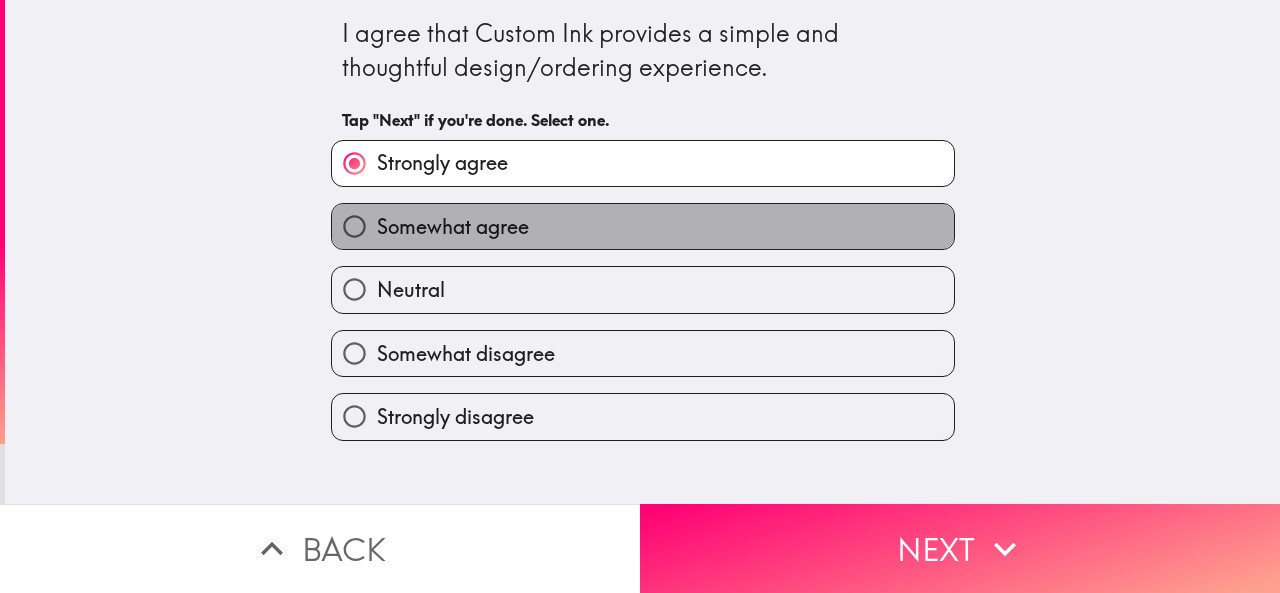 drag, startPoint x: 512, startPoint y: 209, endPoint x: 566, endPoint y: 330, distance: 132.50282 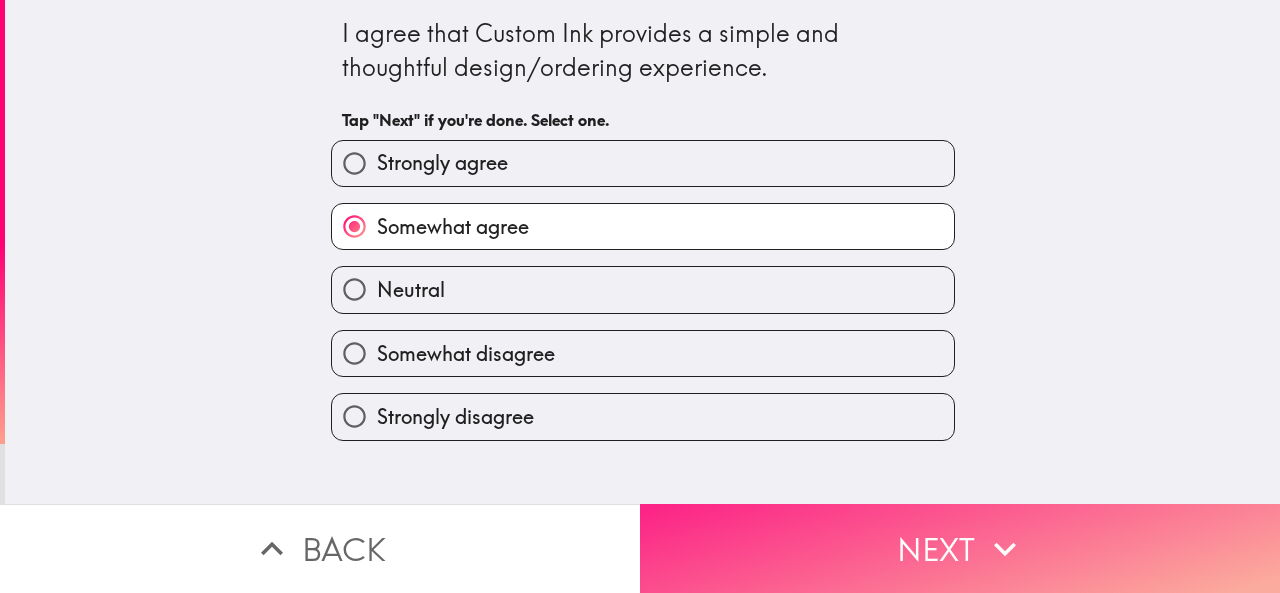click on "Next" at bounding box center (960, 548) 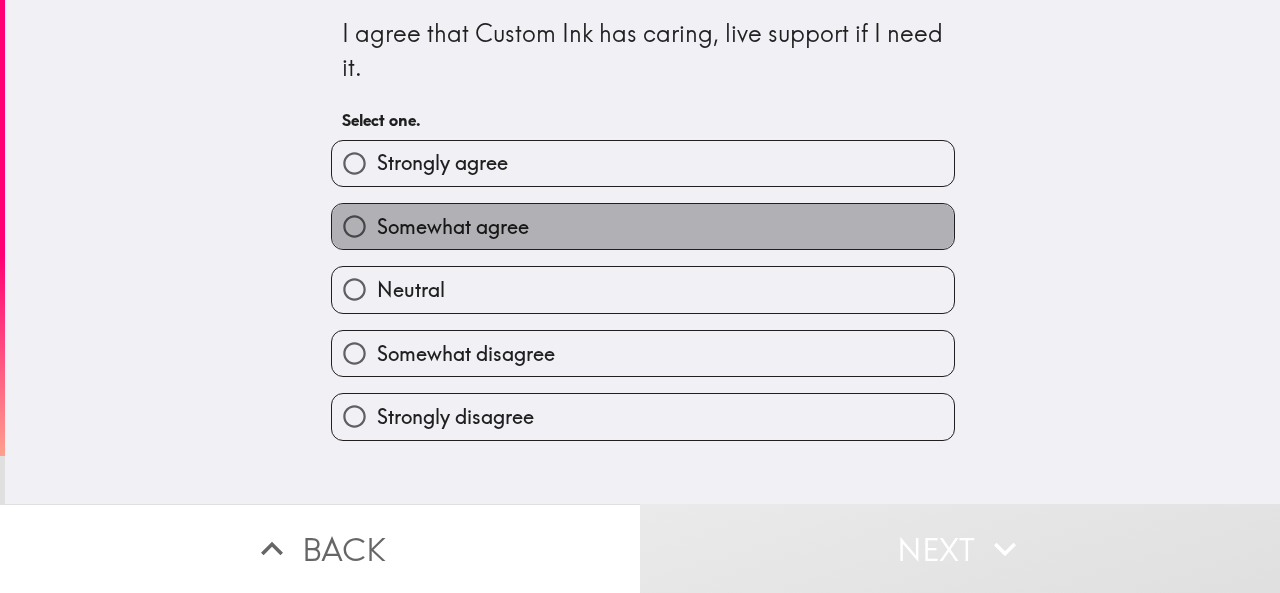 click on "Somewhat agree" at bounding box center [643, 226] 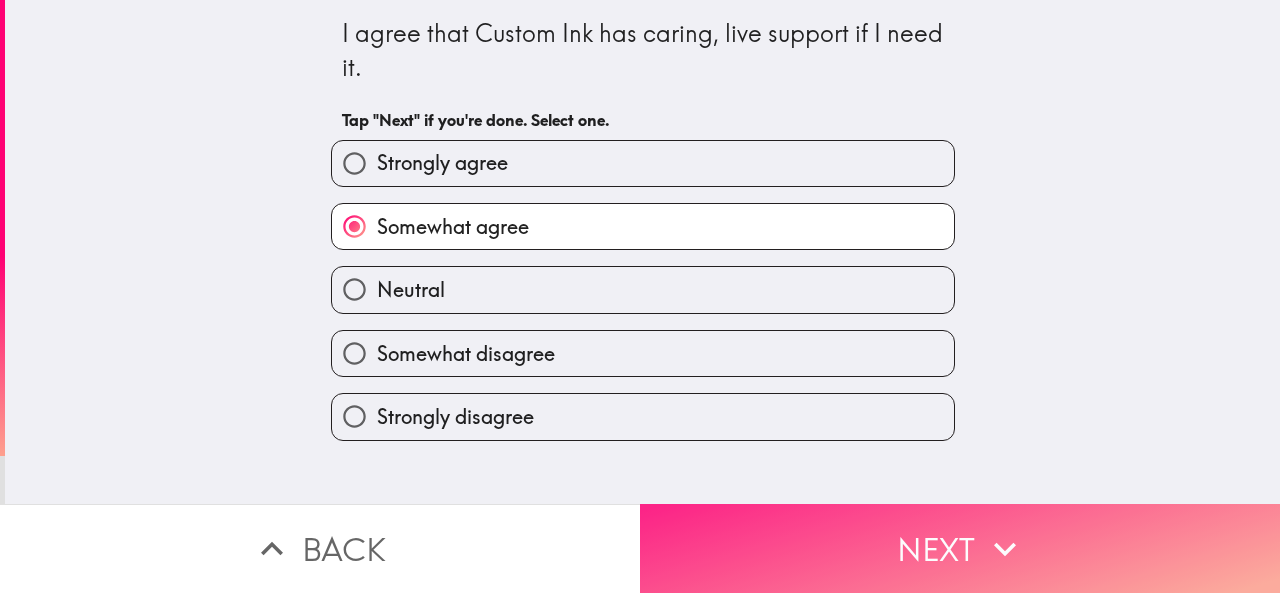 click on "Next" at bounding box center (960, 548) 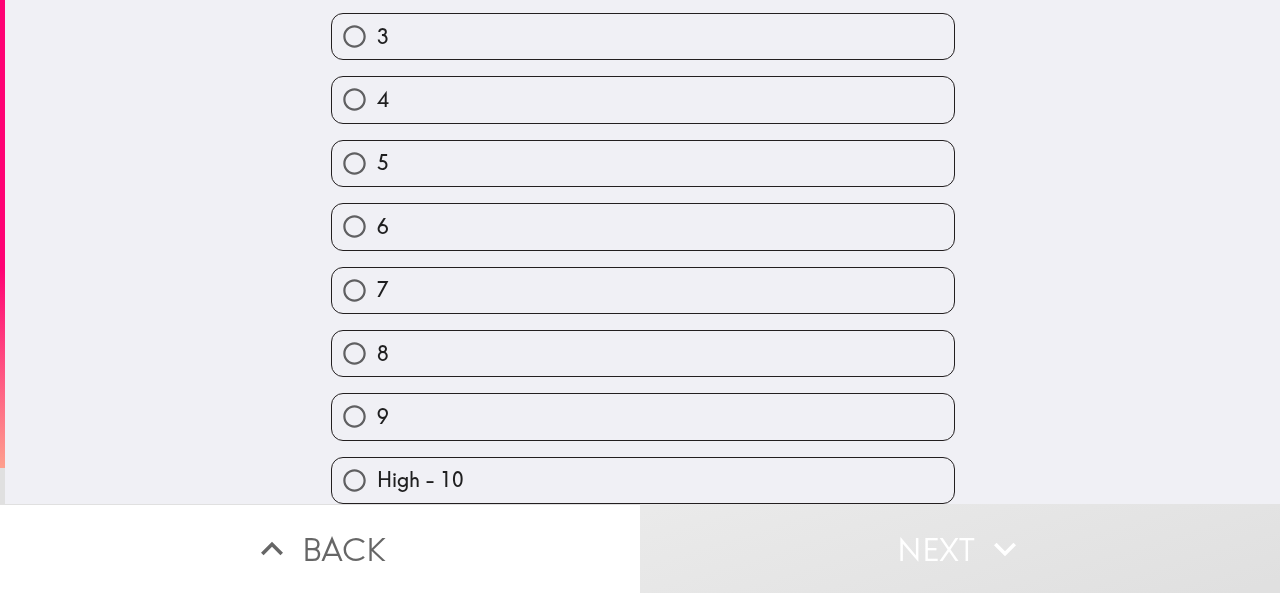 scroll, scrollTop: 241, scrollLeft: 0, axis: vertical 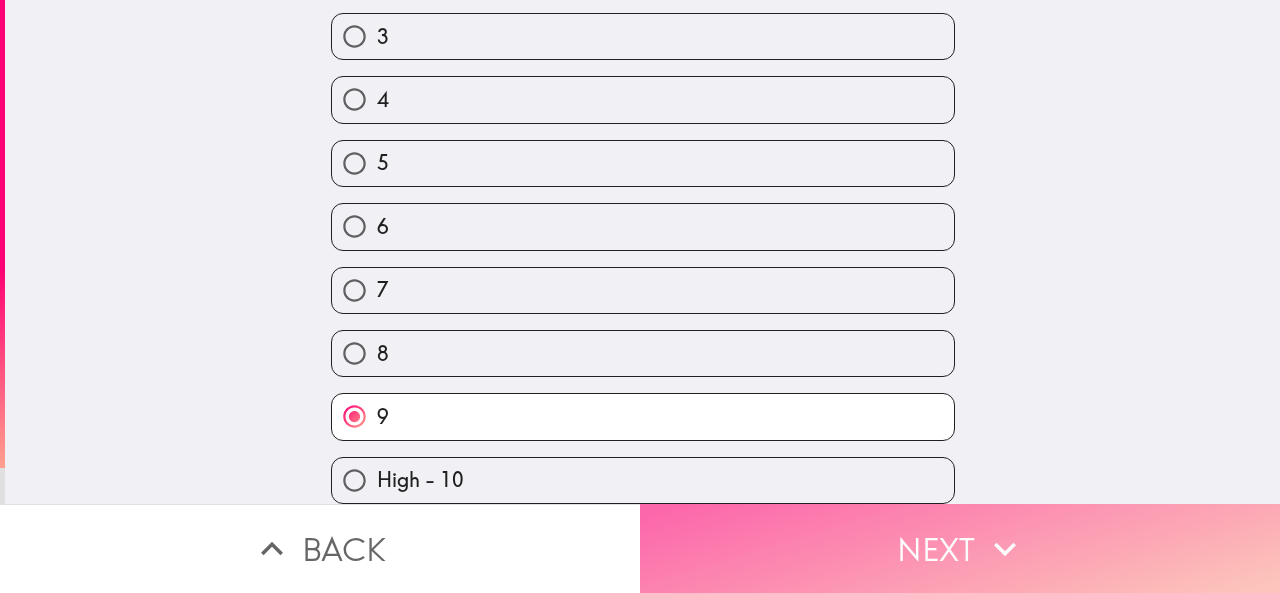 click on "Next" at bounding box center (960, 548) 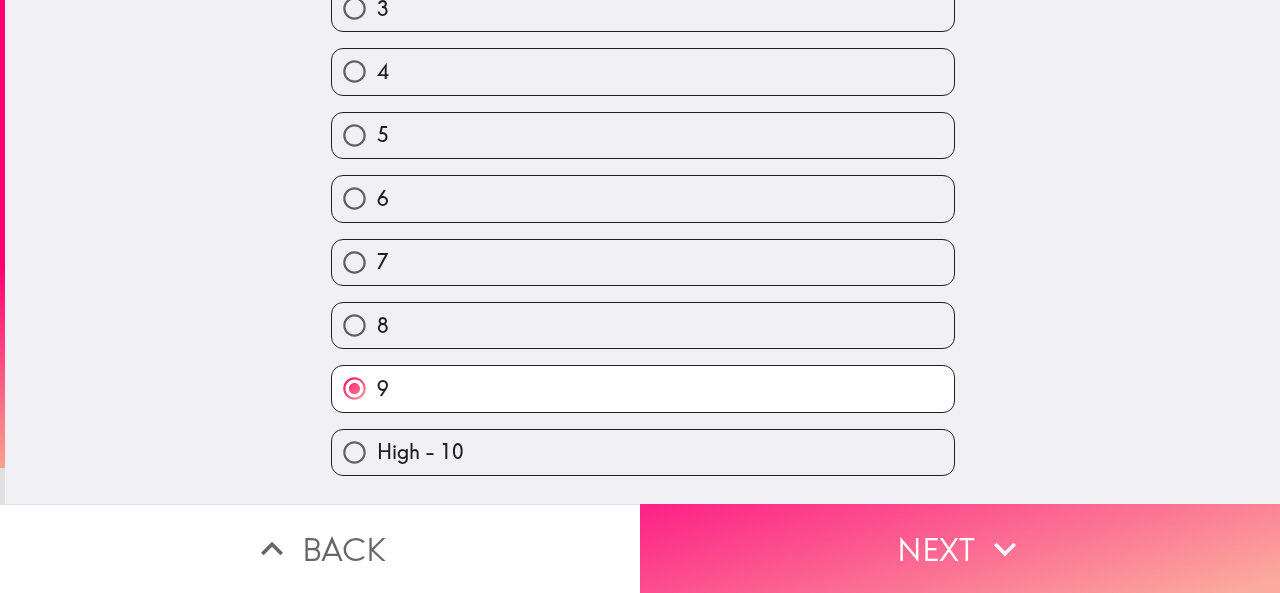 scroll, scrollTop: 0, scrollLeft: 0, axis: both 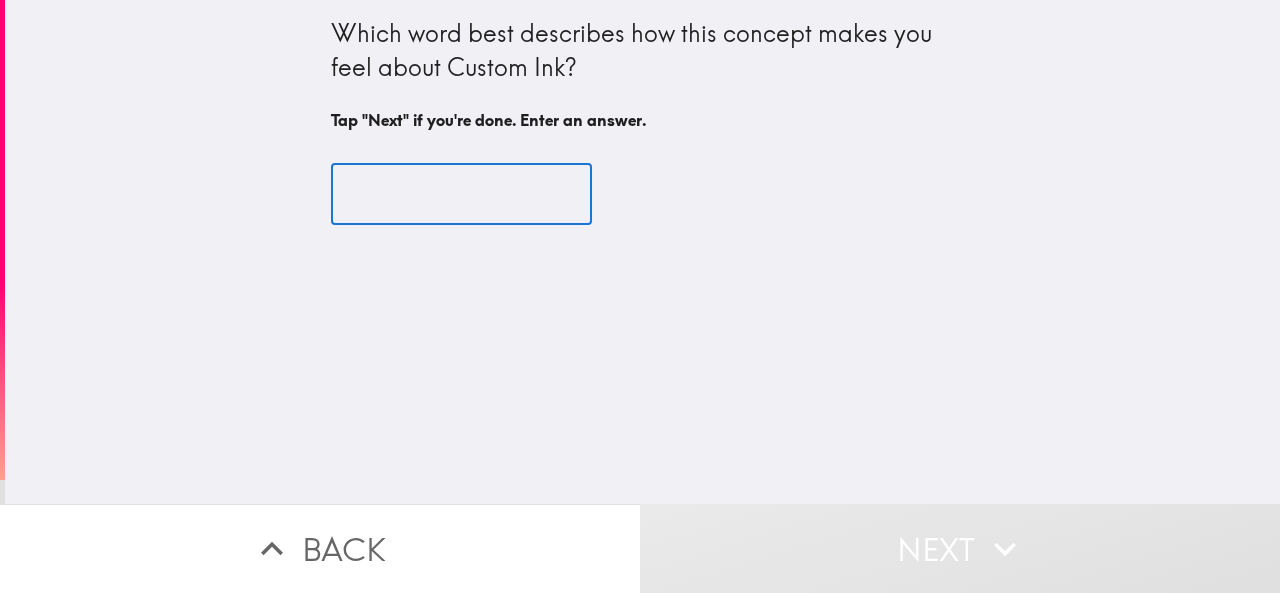click at bounding box center [461, 195] 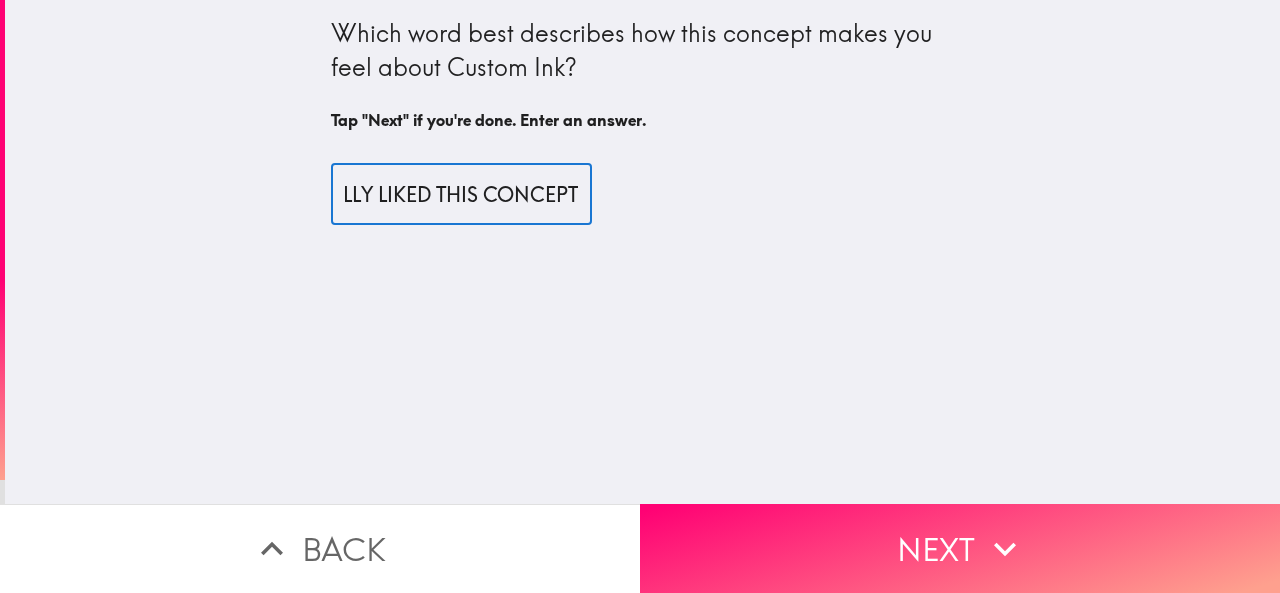 scroll, scrollTop: 0, scrollLeft: 71, axis: horizontal 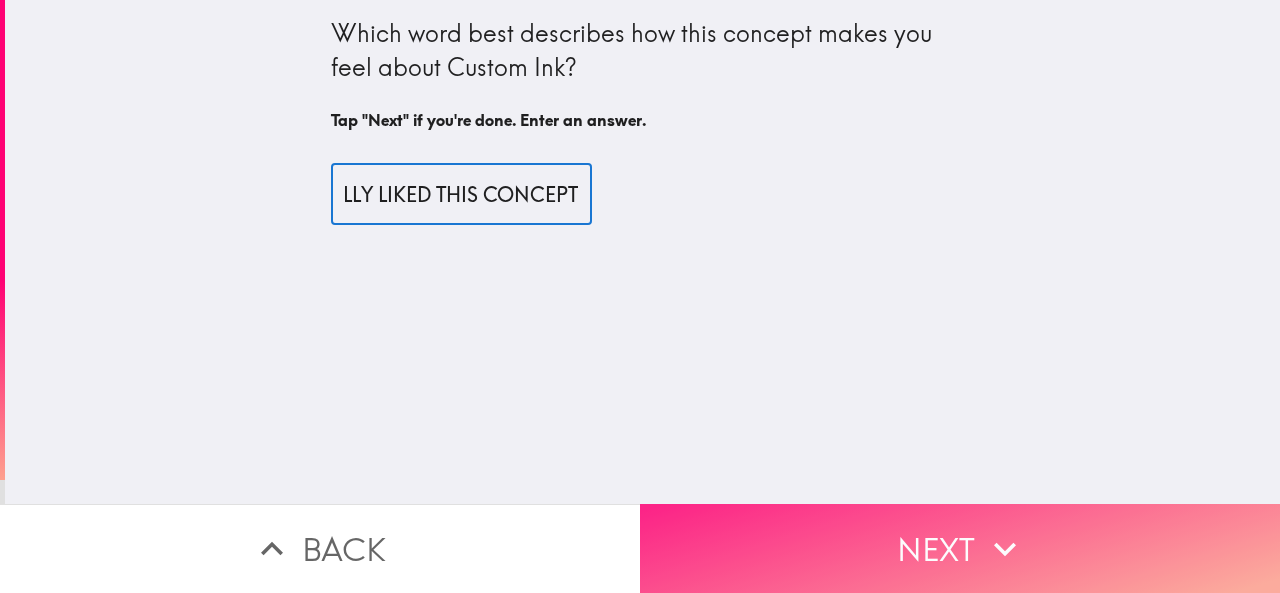 type on "I REALLY LIKED THIS CONCEPT" 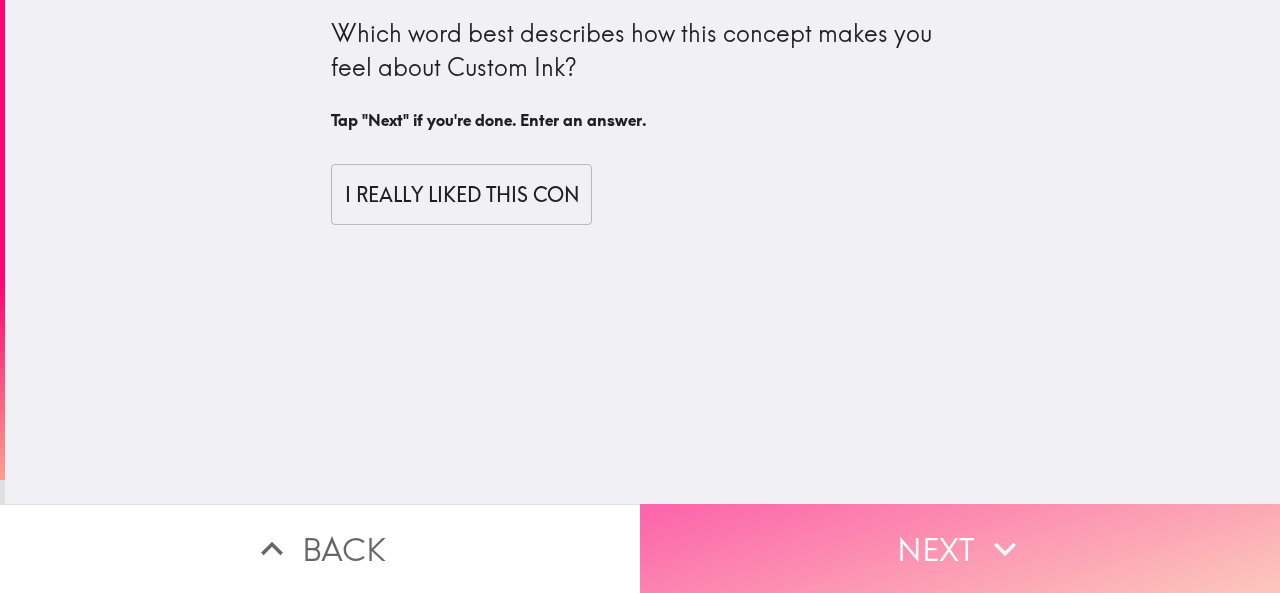 click on "Next" at bounding box center [960, 548] 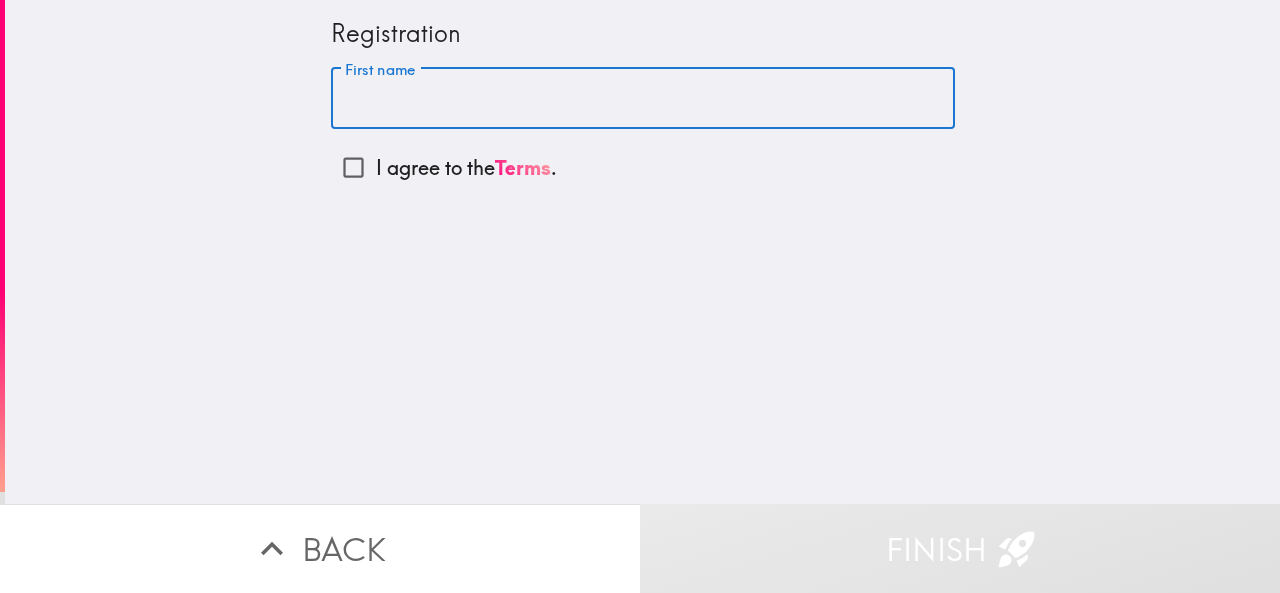 click on "First name" at bounding box center (643, 99) 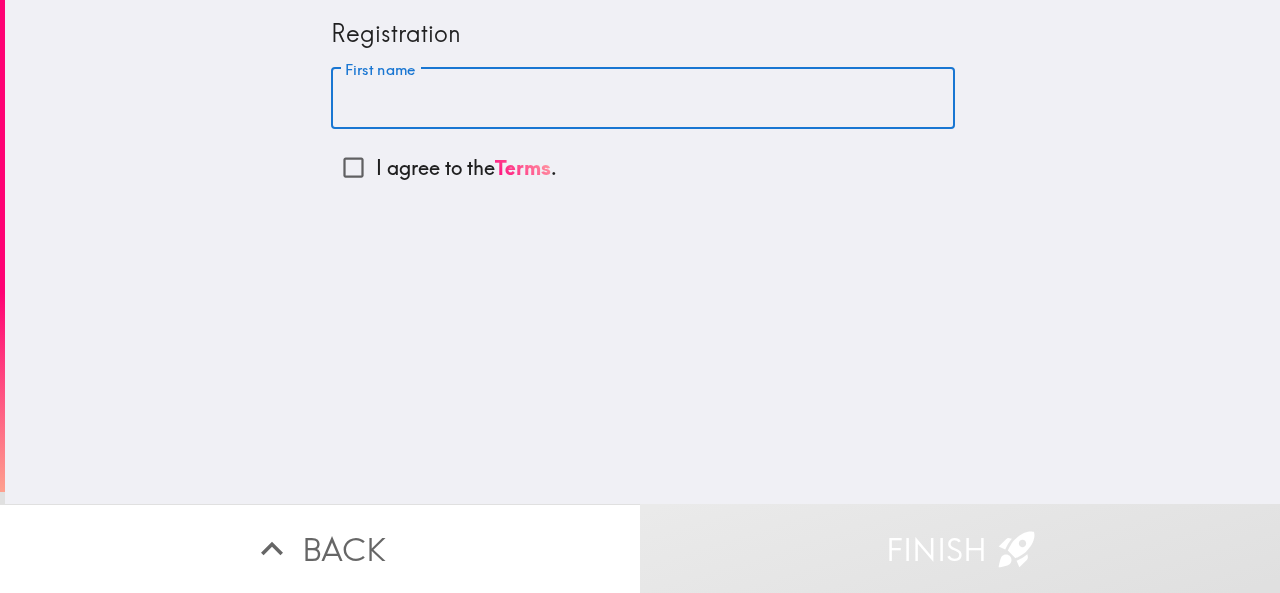type on "m" 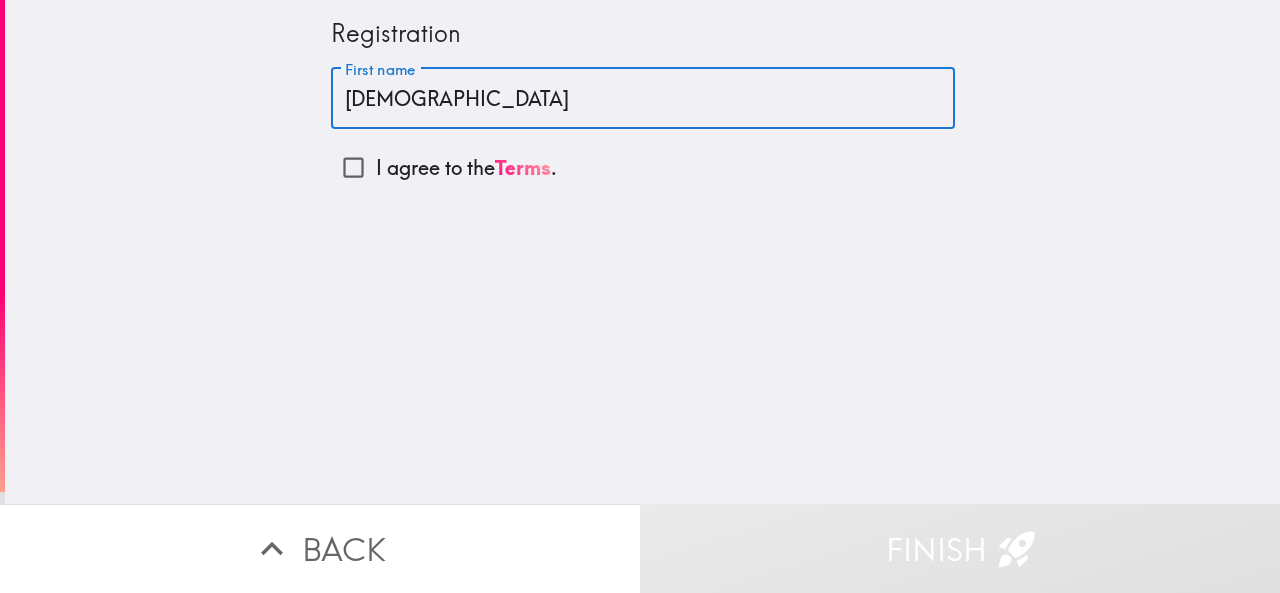 type on "[DEMOGRAPHIC_DATA]" 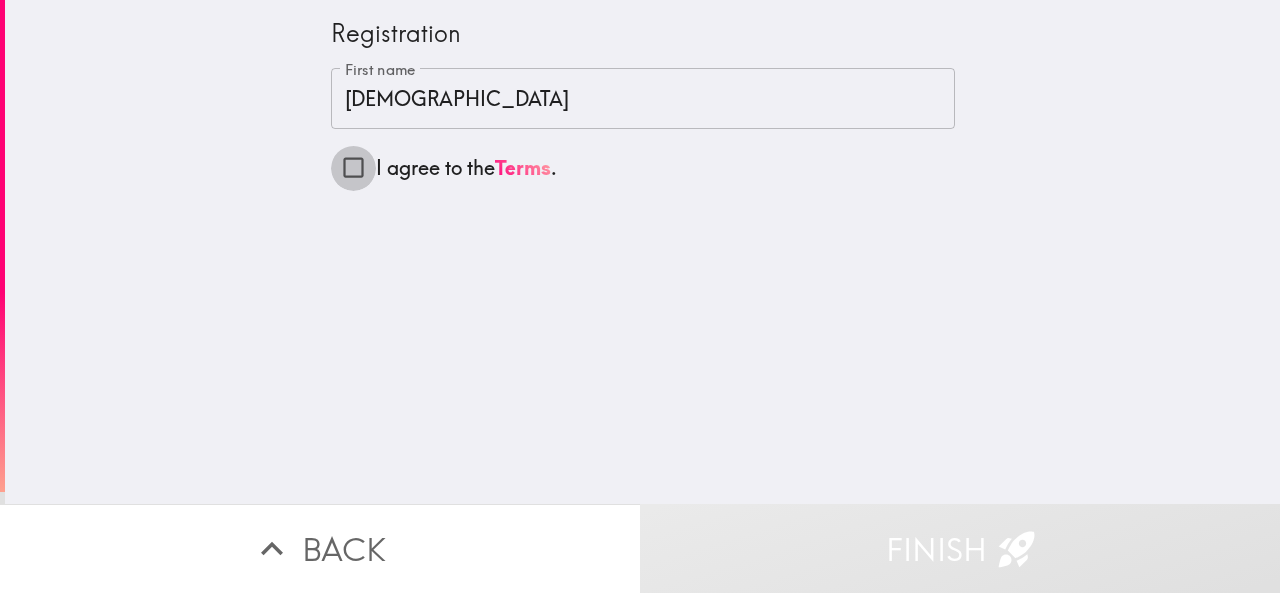 drag, startPoint x: 335, startPoint y: 172, endPoint x: 471, endPoint y: 299, distance: 186.07794 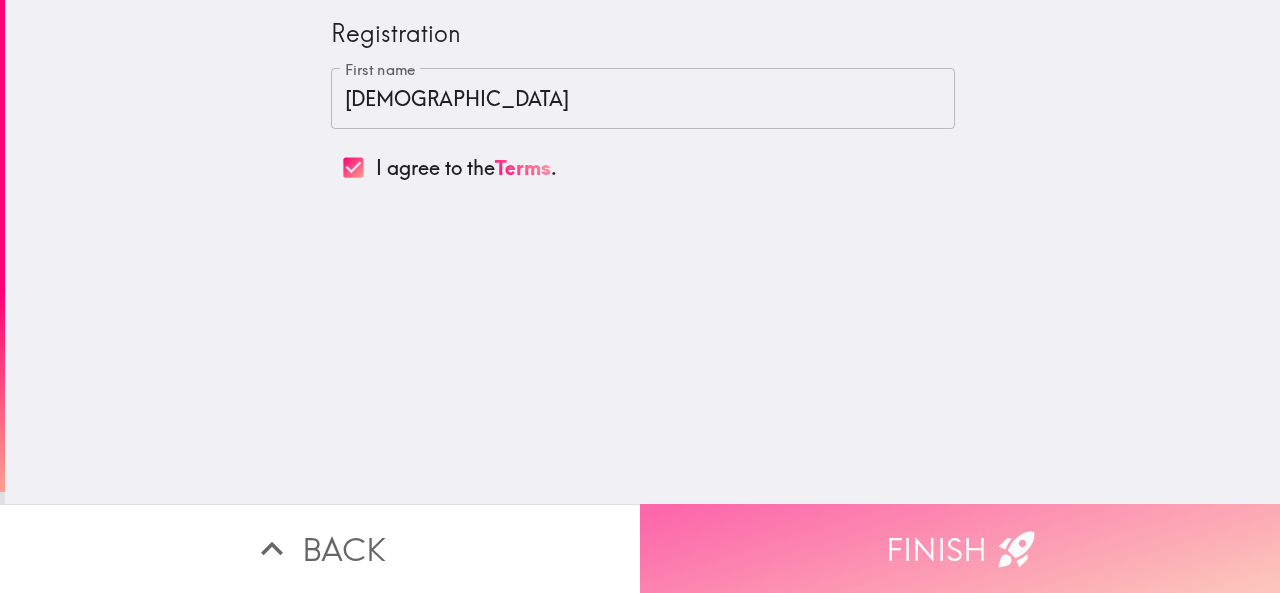 click on "Finish" at bounding box center (960, 548) 